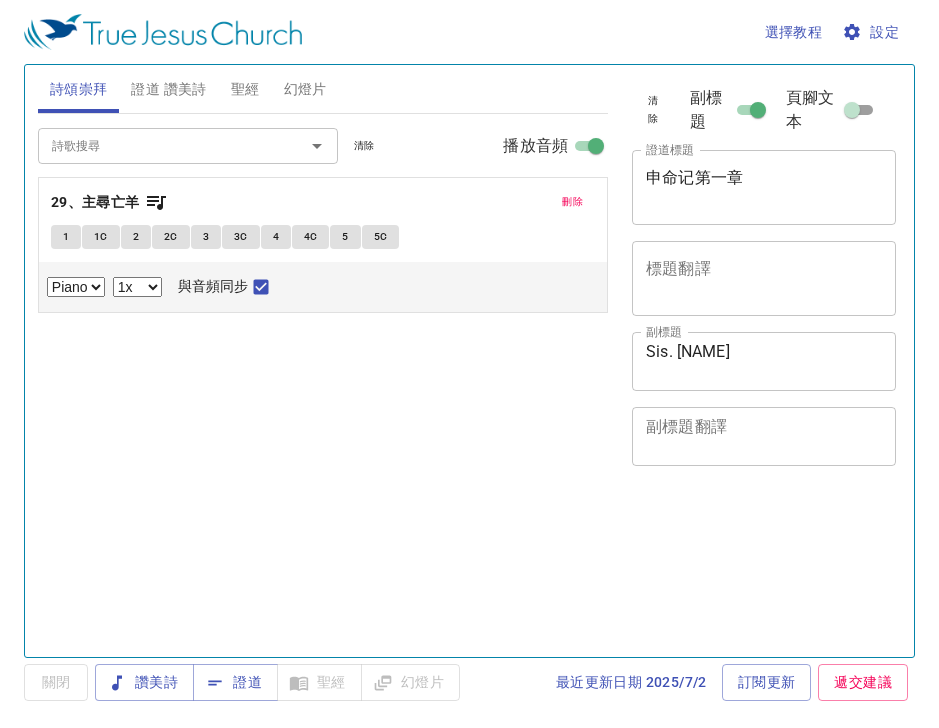 select on "1" 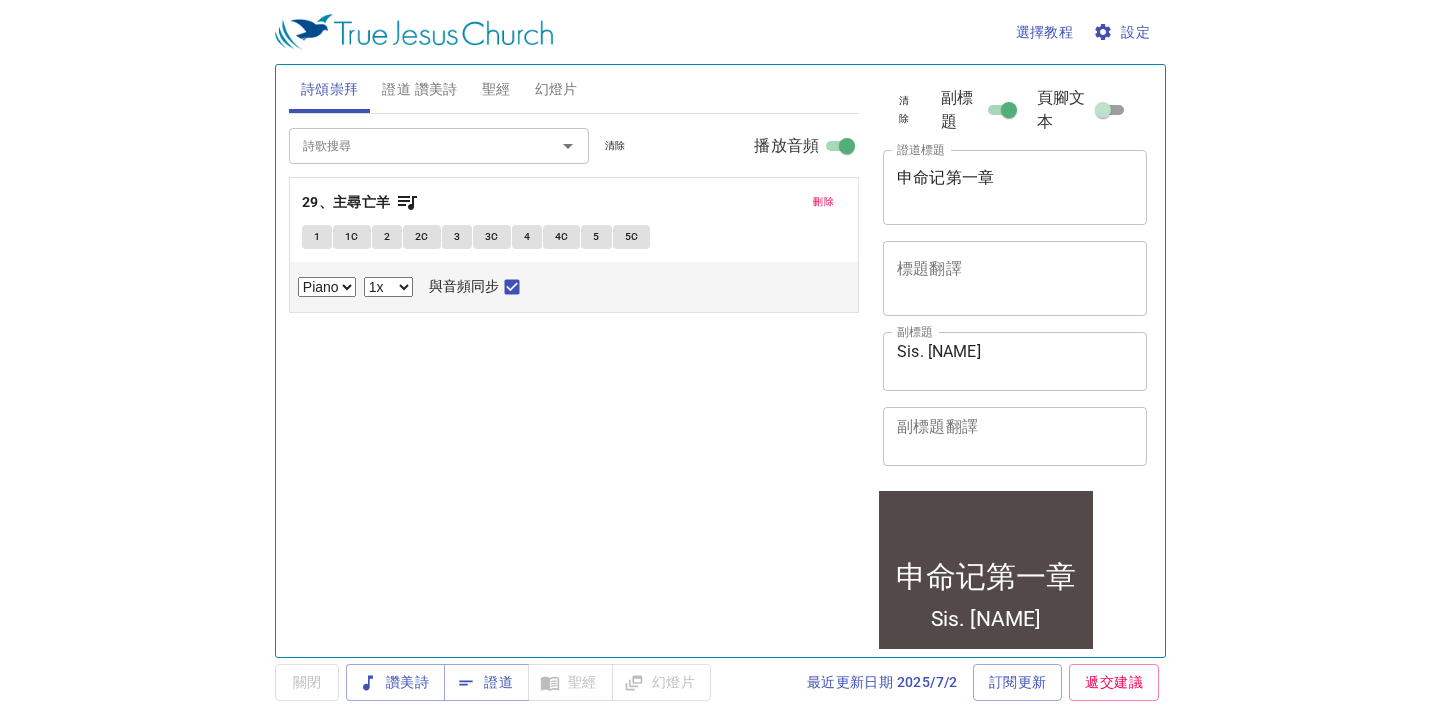 scroll, scrollTop: 0, scrollLeft: 0, axis: both 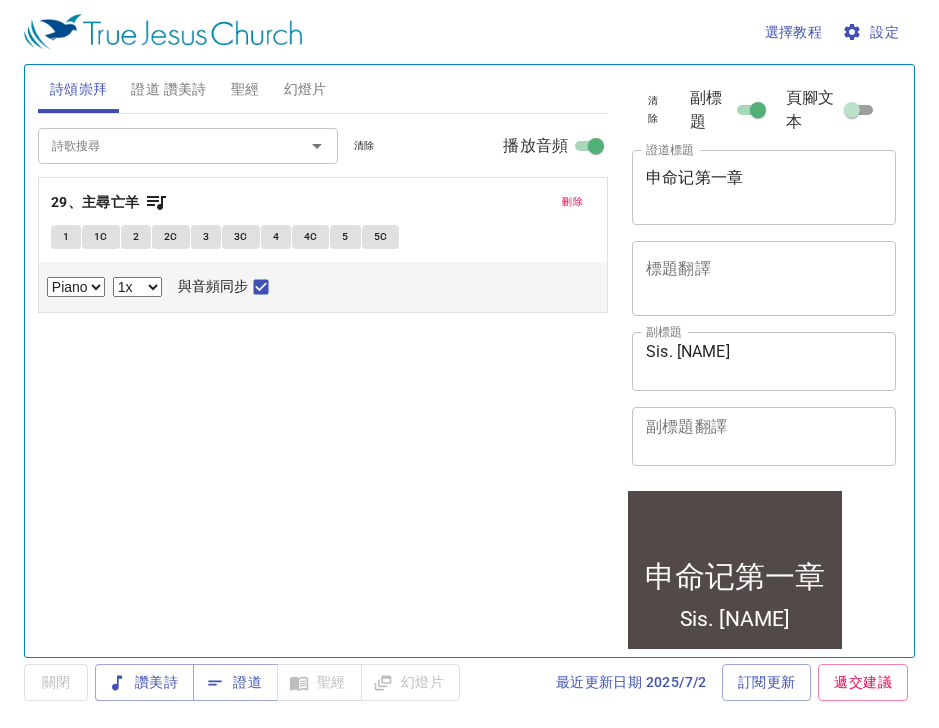 drag, startPoint x: 914, startPoint y: 0, endPoint x: 856, endPoint y: 32, distance: 66.24198 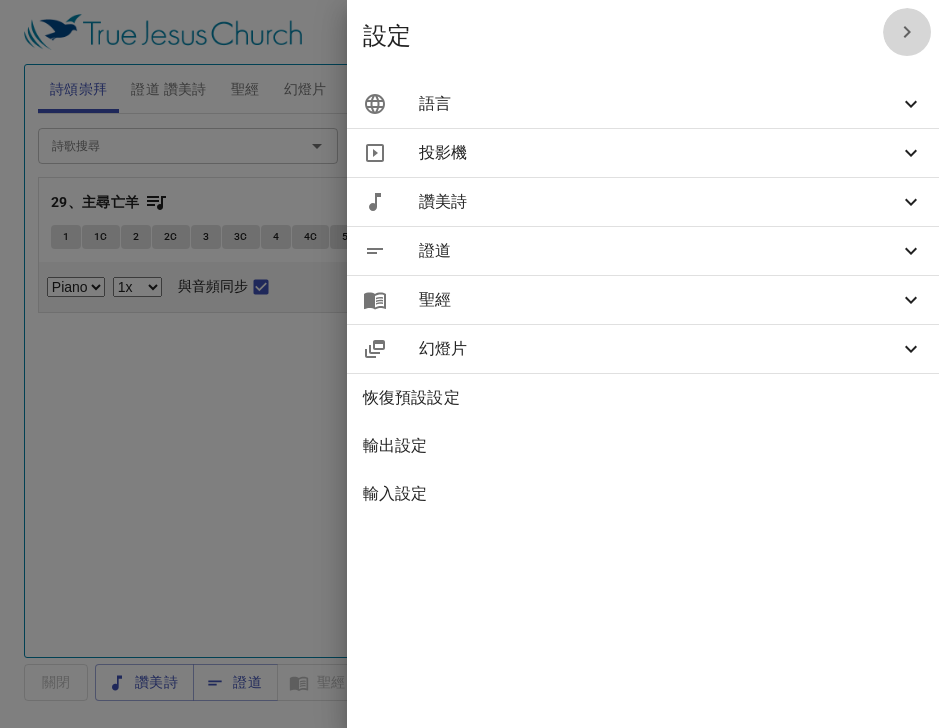 click 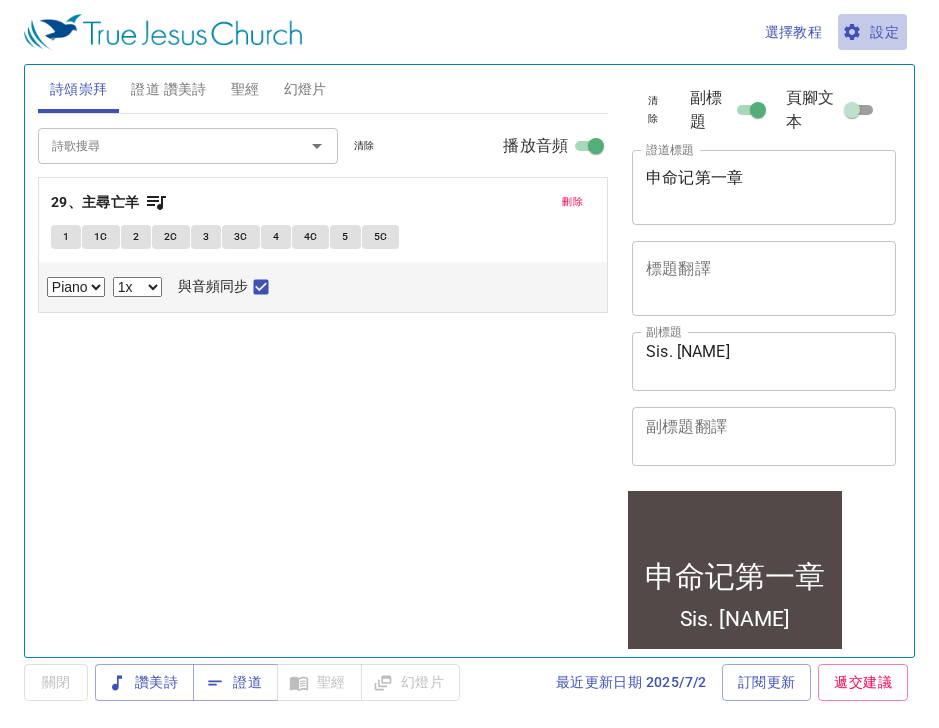 click on "設定" at bounding box center (872, 32) 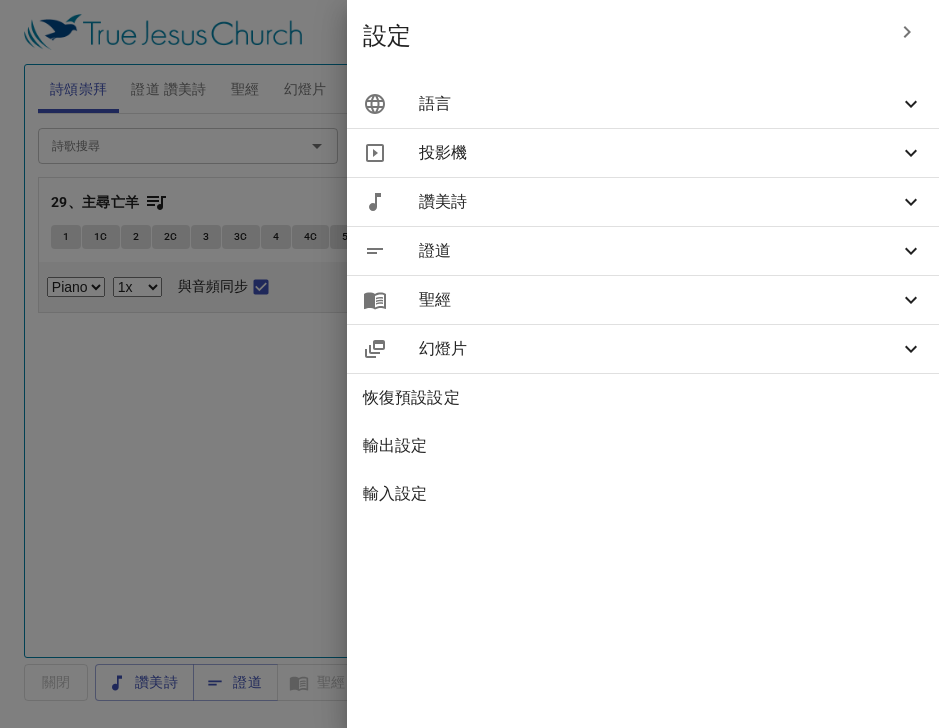 click 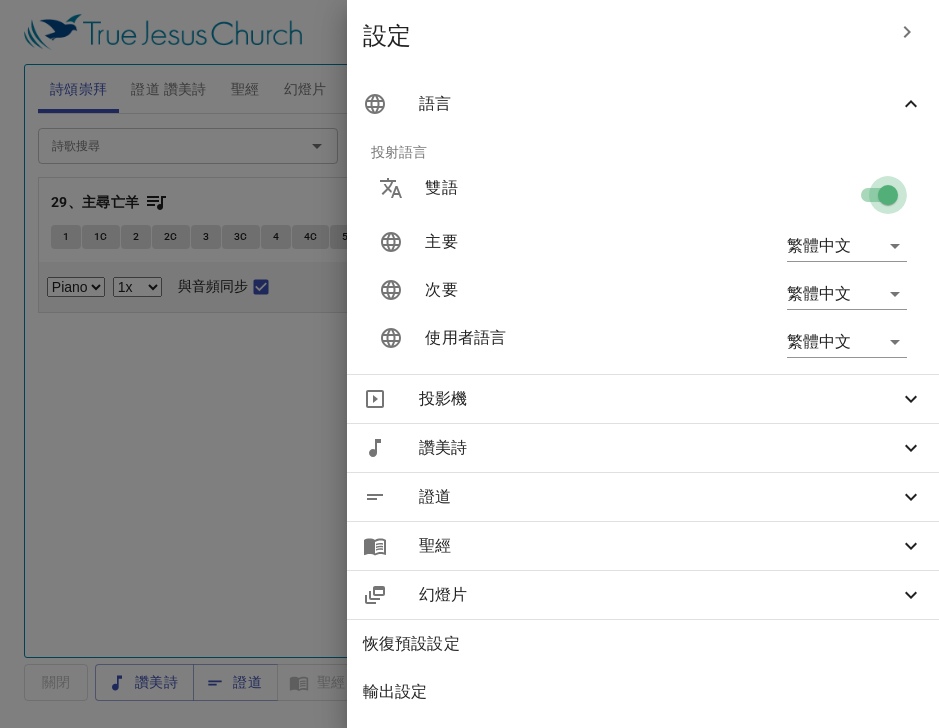 click at bounding box center [888, 199] 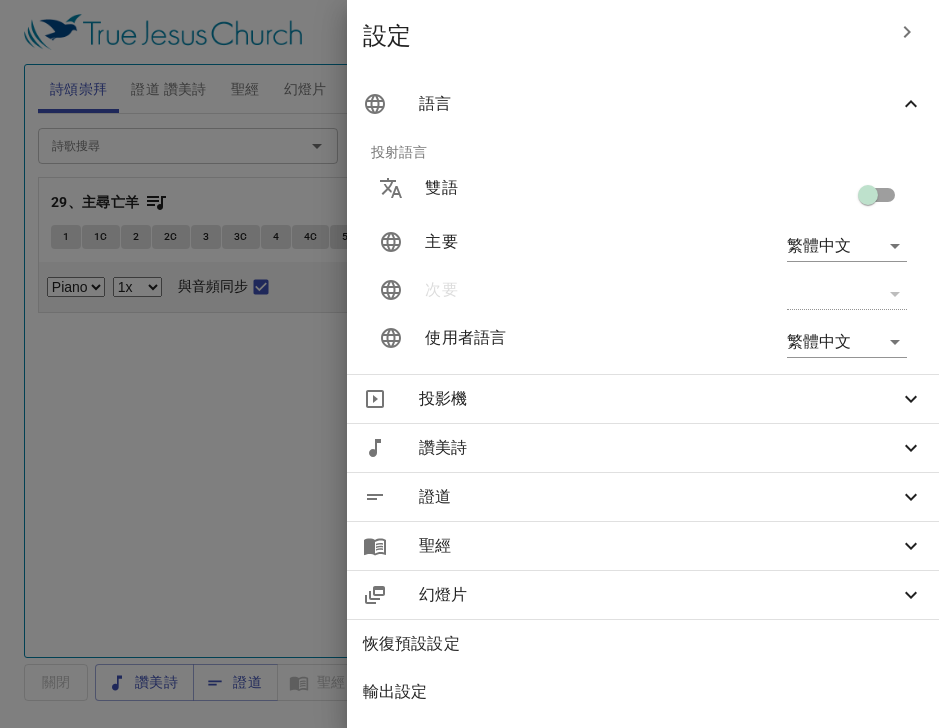 click at bounding box center (469, 364) 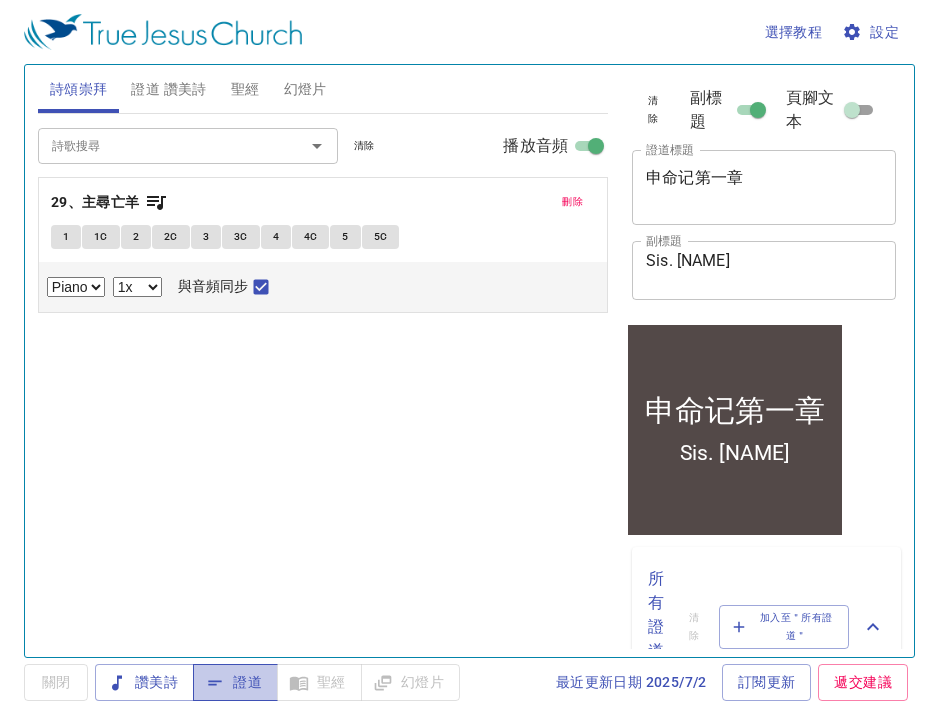 click on "證道" at bounding box center (235, 682) 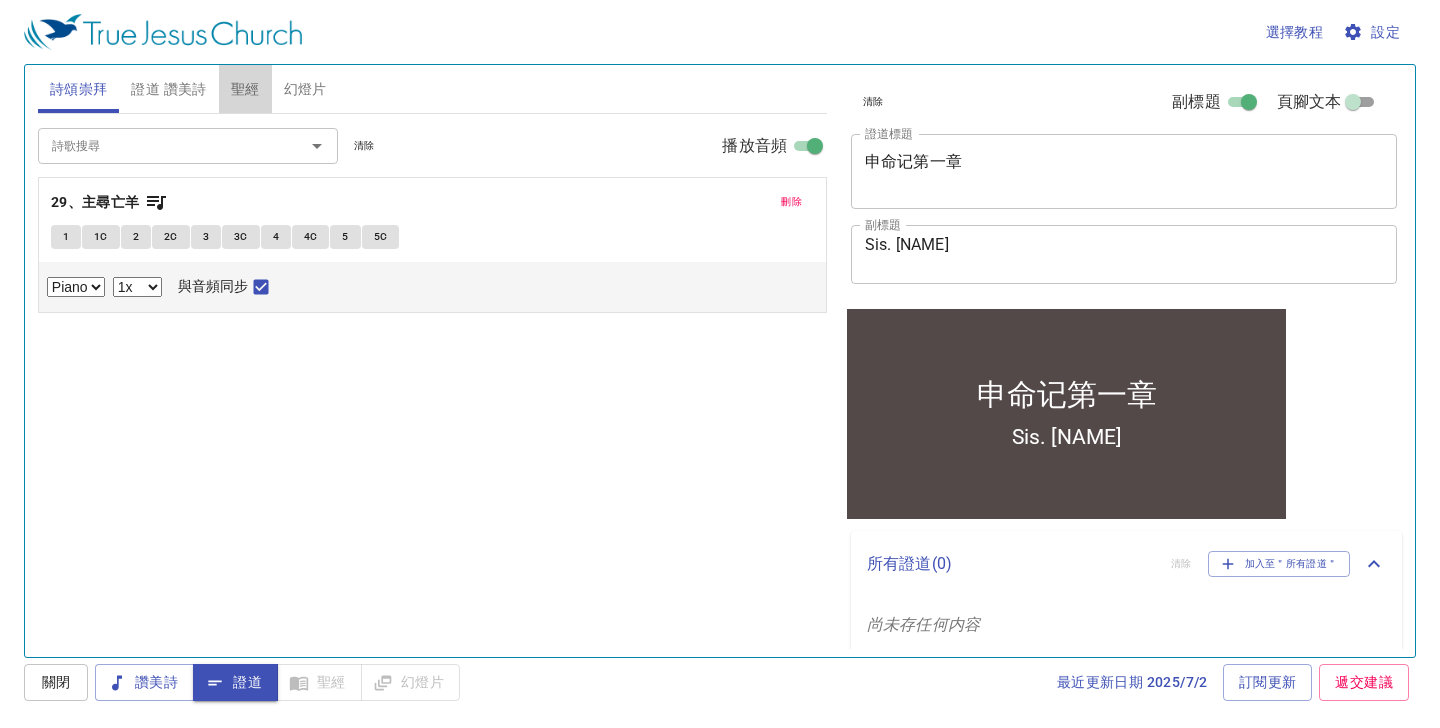 click on "聖經" at bounding box center (245, 89) 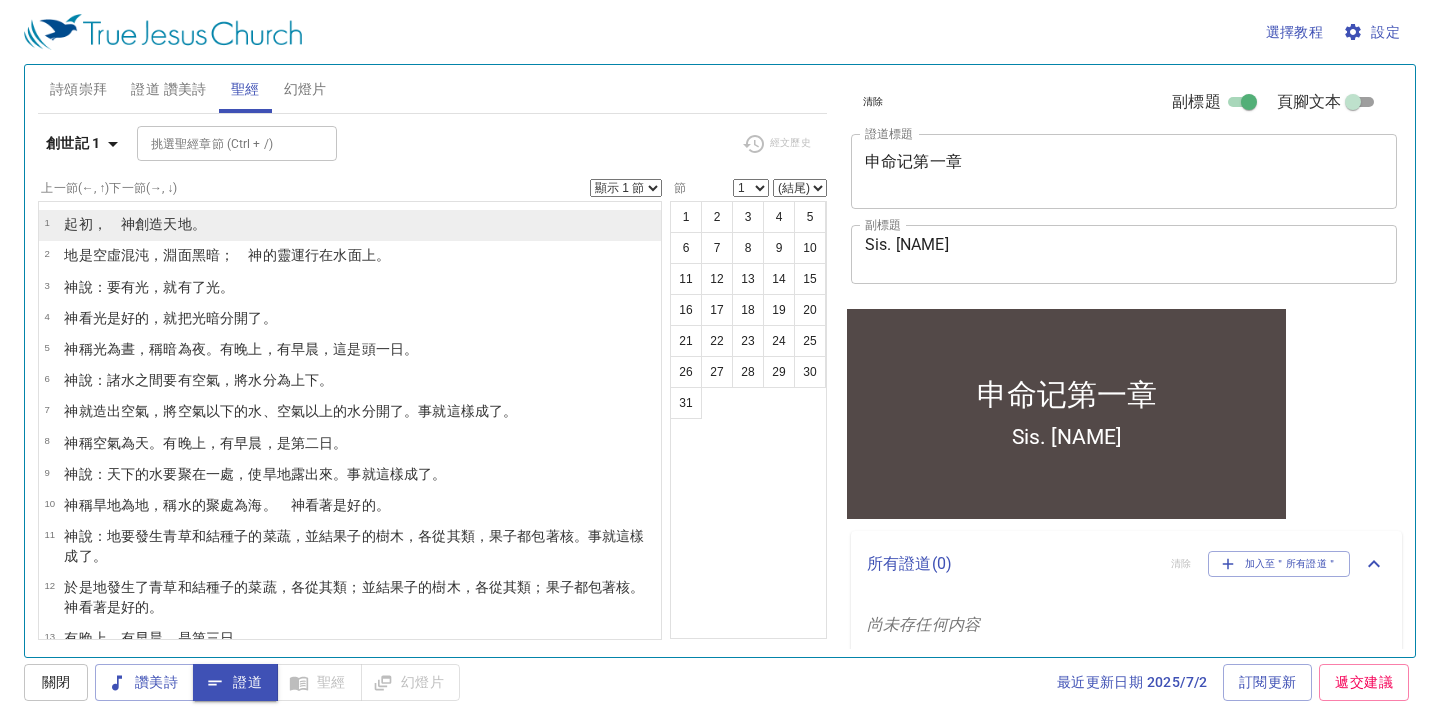 click on "，　神 創造 天 地 。" at bounding box center (149, 224) 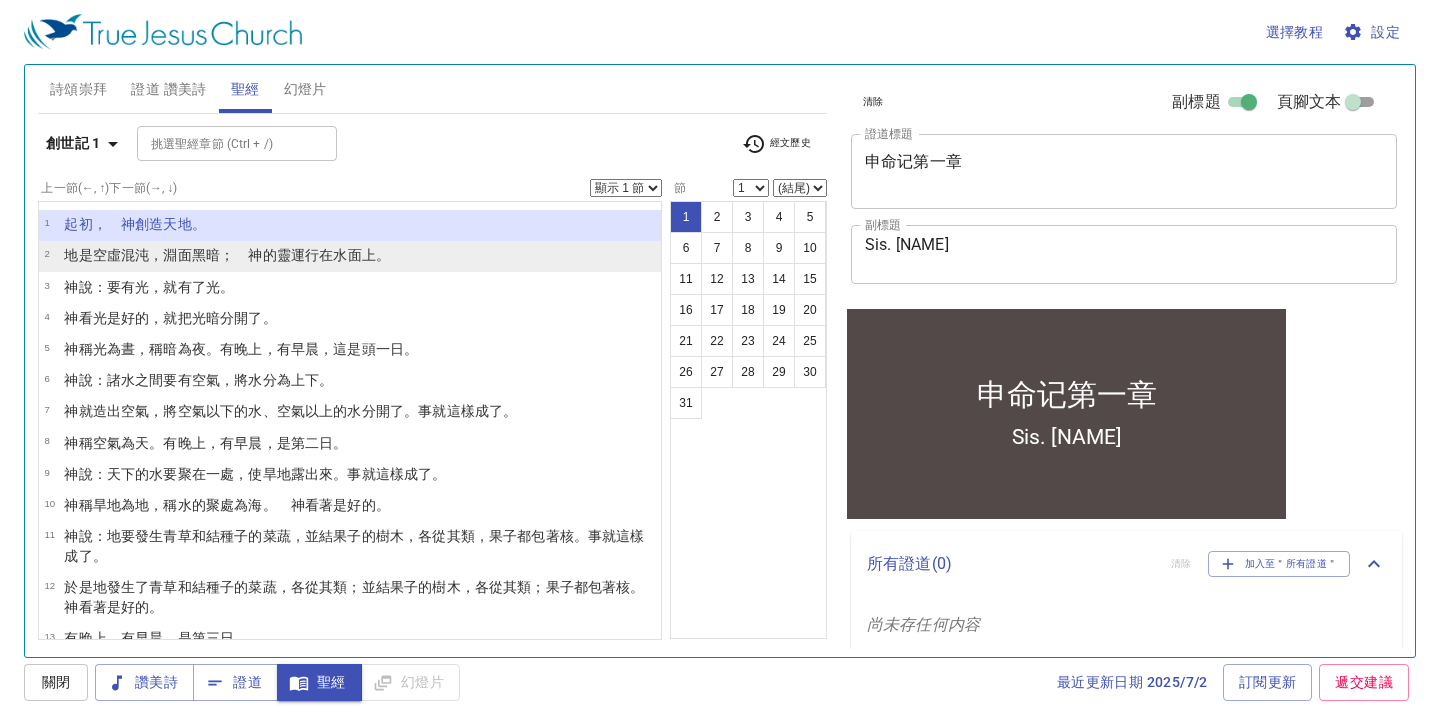 click on "混沌 ，淵 面 黑暗 ；　神 的靈 運行 在水 面 上 。" at bounding box center [255, 255] 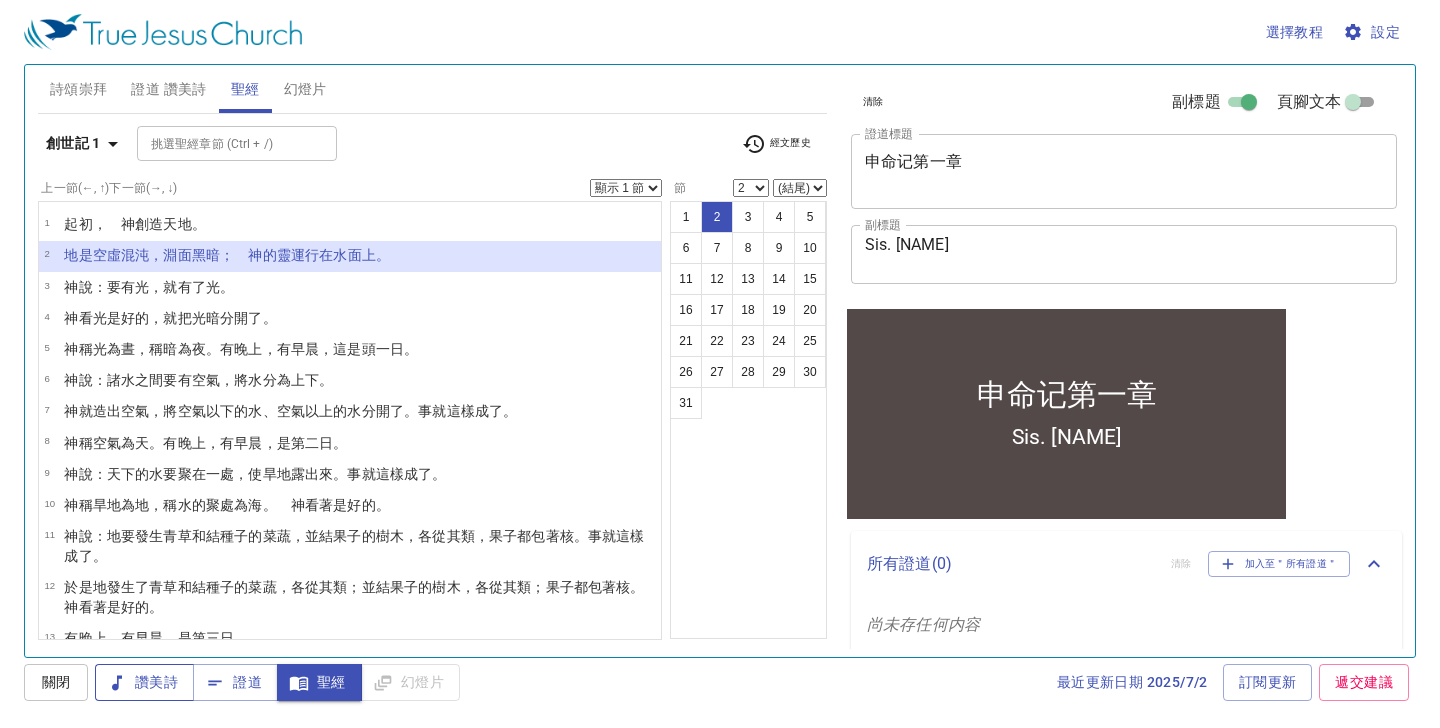 drag, startPoint x: 585, startPoint y: 5, endPoint x: 156, endPoint y: 687, distance: 805.70776 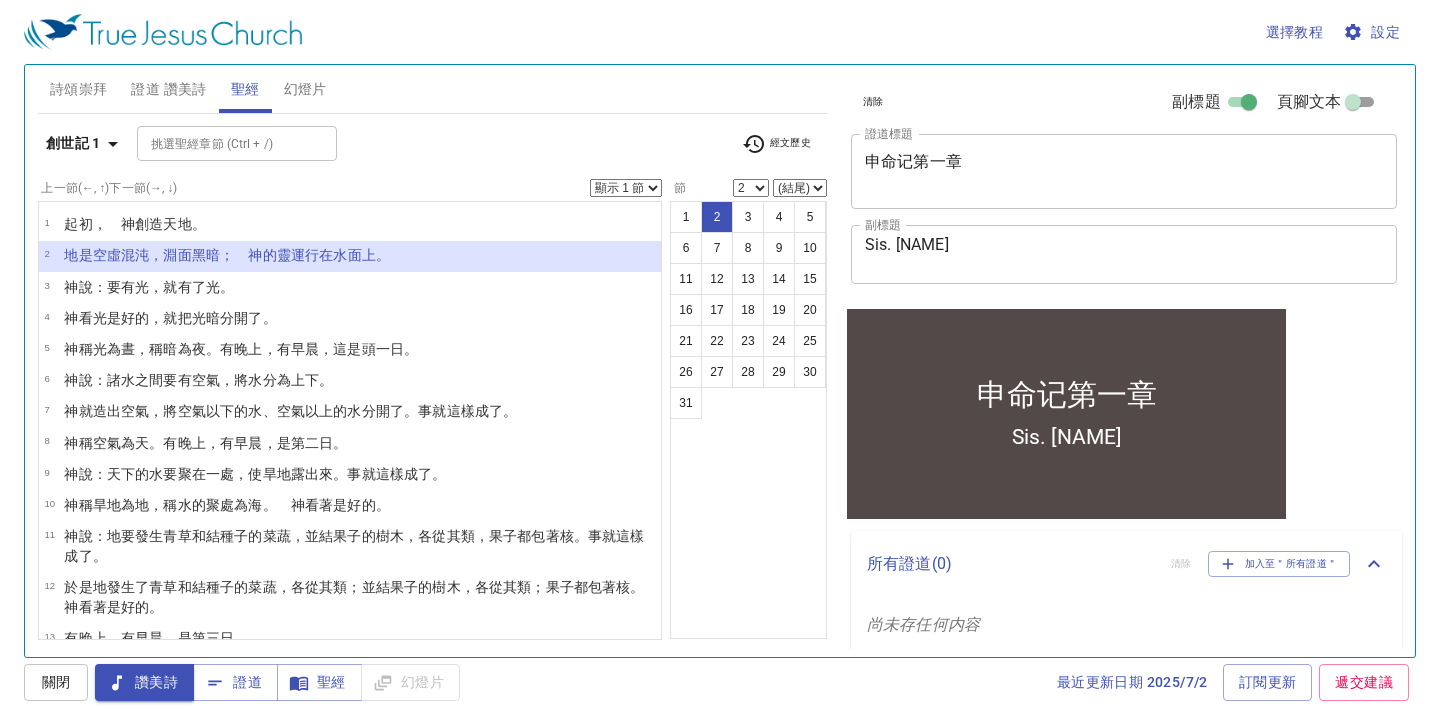 click on "讚美詩" at bounding box center (144, 682) 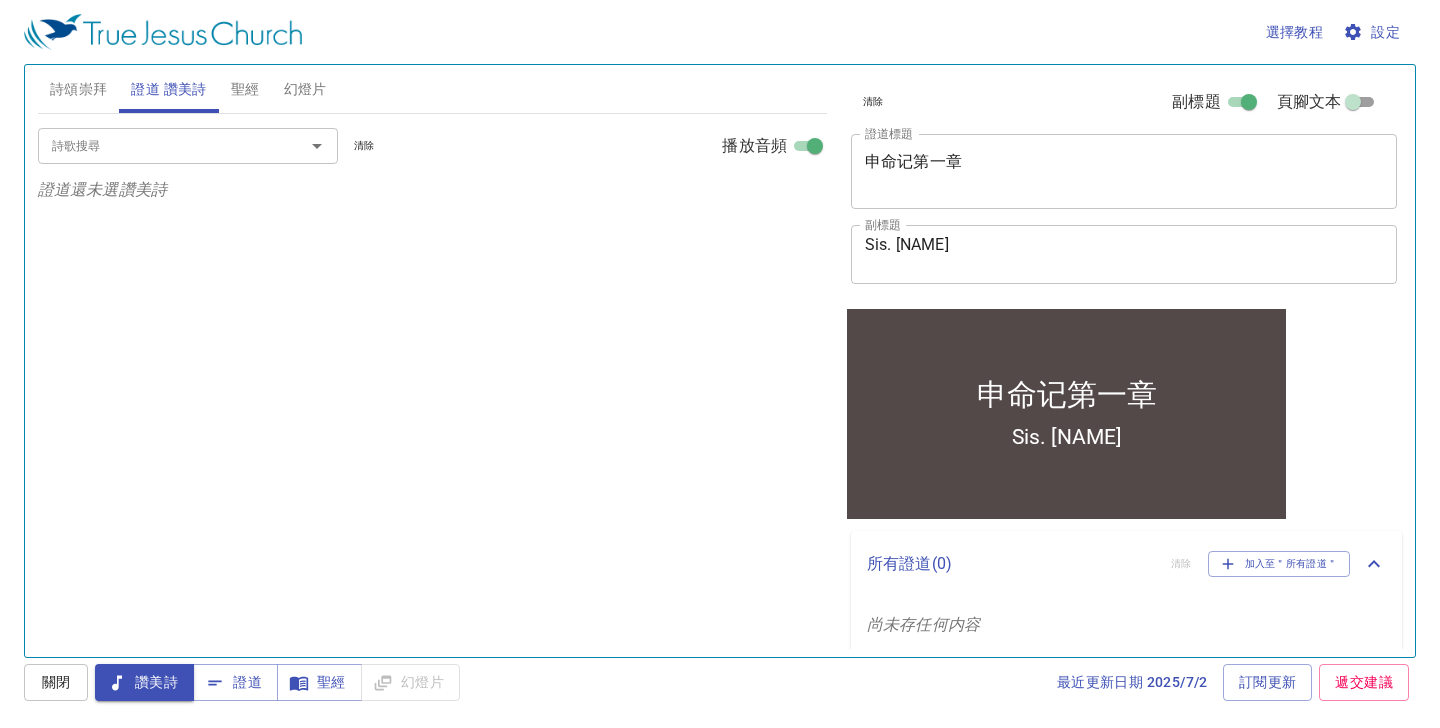 click on "證道 讚美詩" at bounding box center [168, 89] 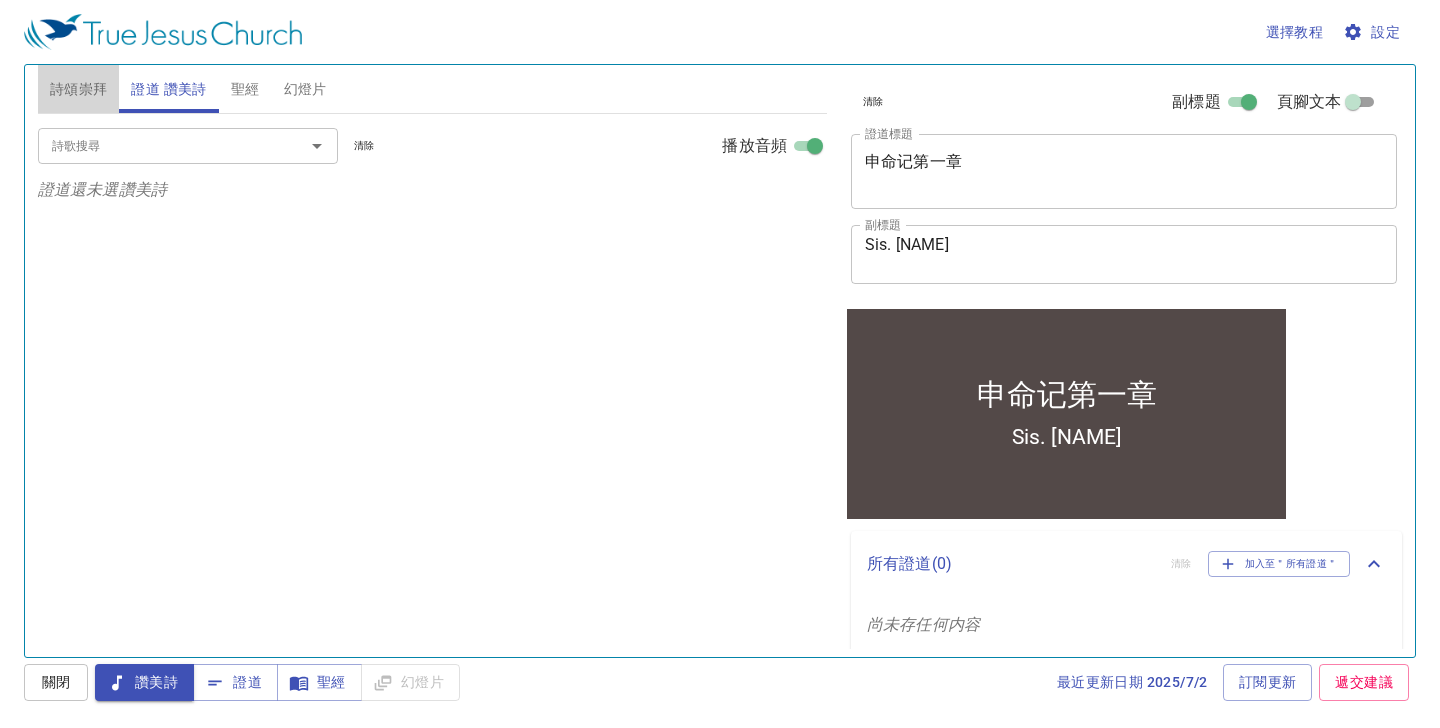 click on "詩頌崇拜" at bounding box center [79, 89] 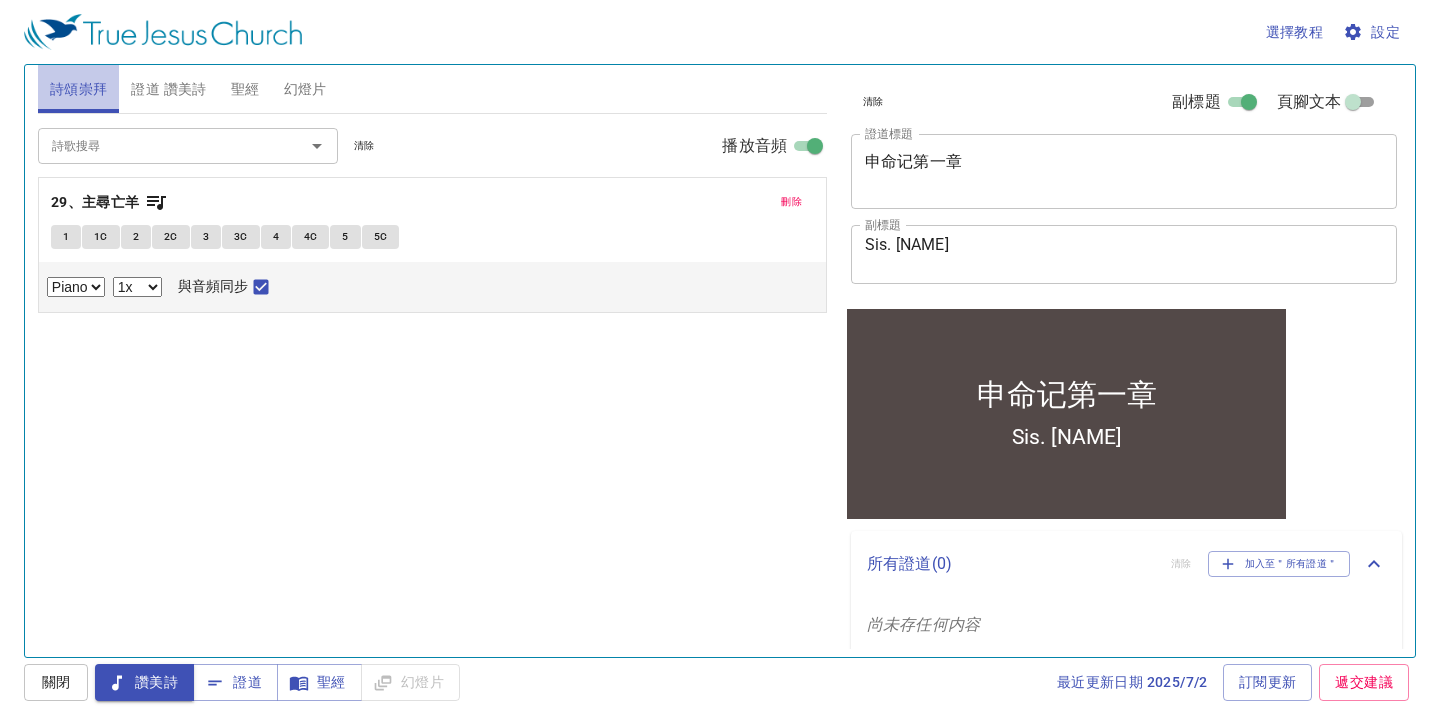 click on "詩頌崇拜" at bounding box center (79, 89) 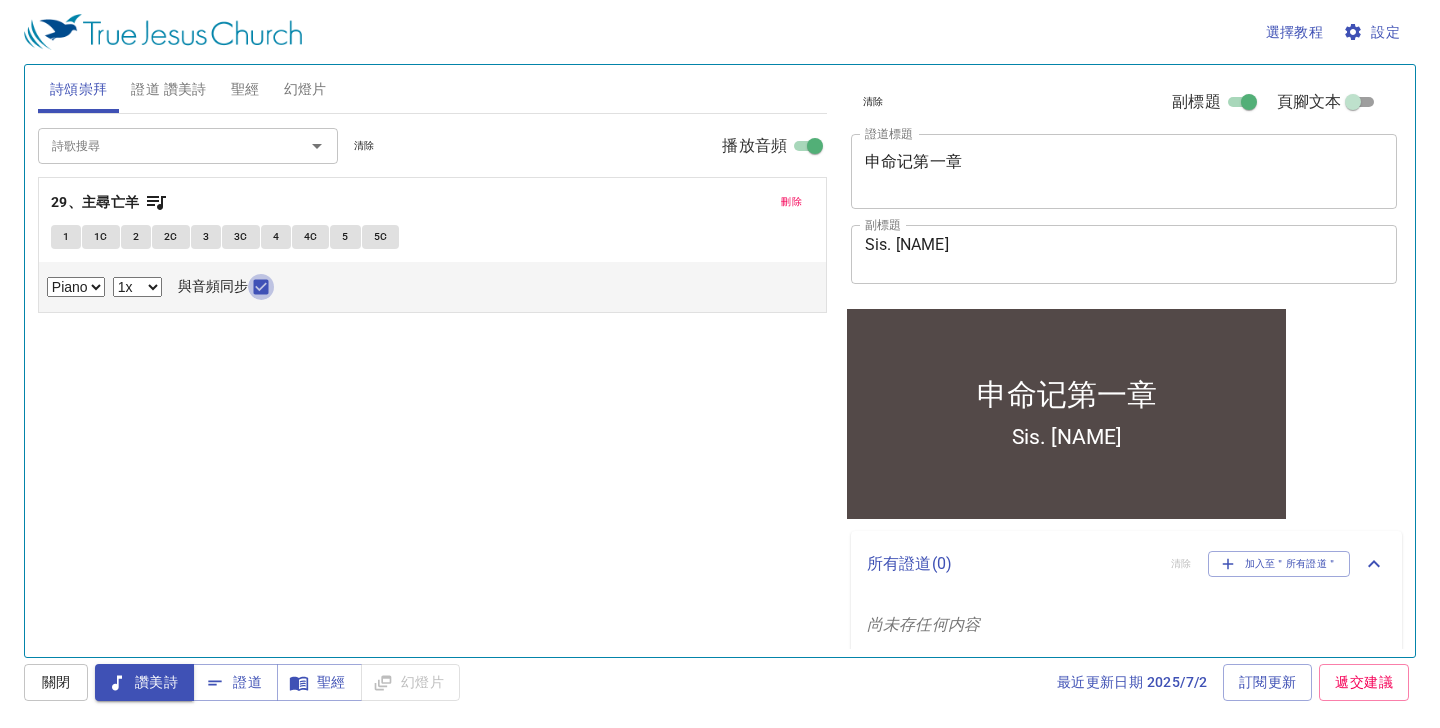 click on "與音頻同步" at bounding box center (261, 291) 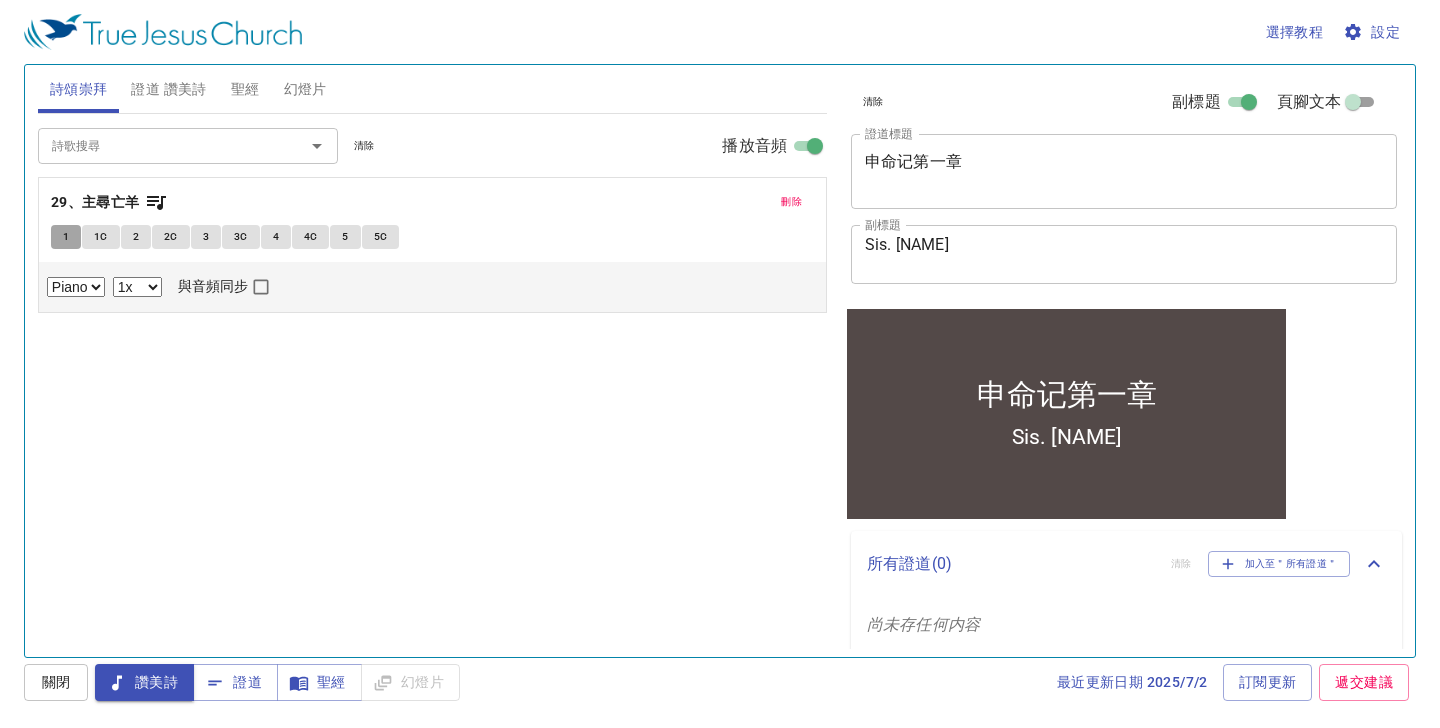 drag, startPoint x: 725, startPoint y: 220, endPoint x: 66, endPoint y: 237, distance: 659.21924 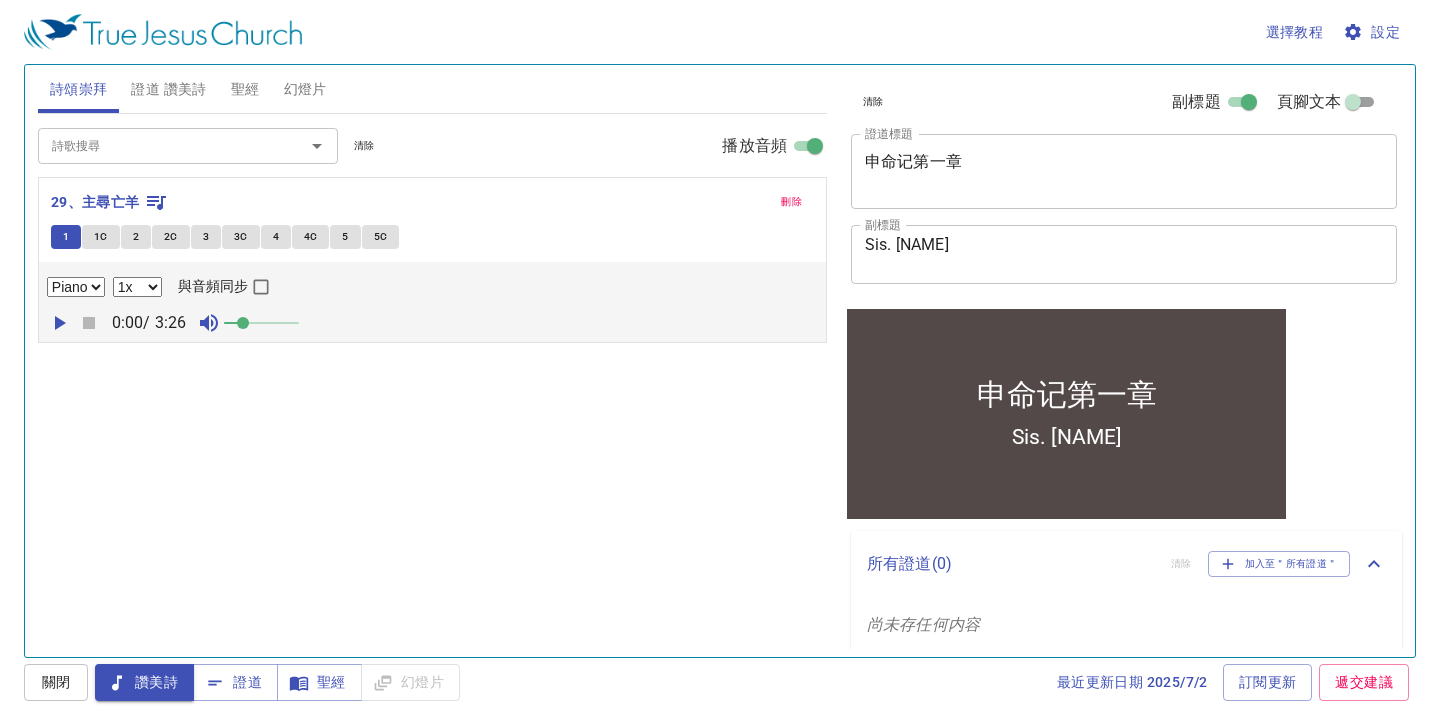 click on "1" at bounding box center [66, 237] 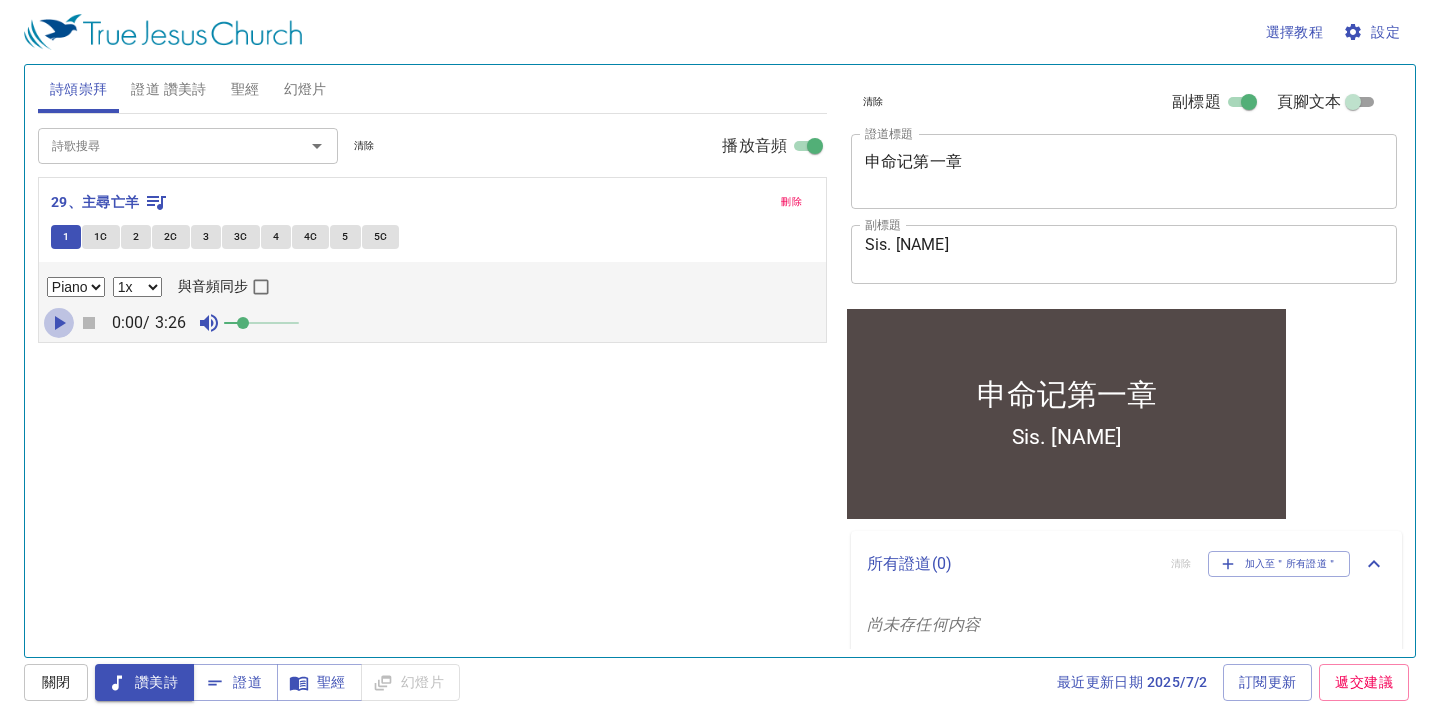 click 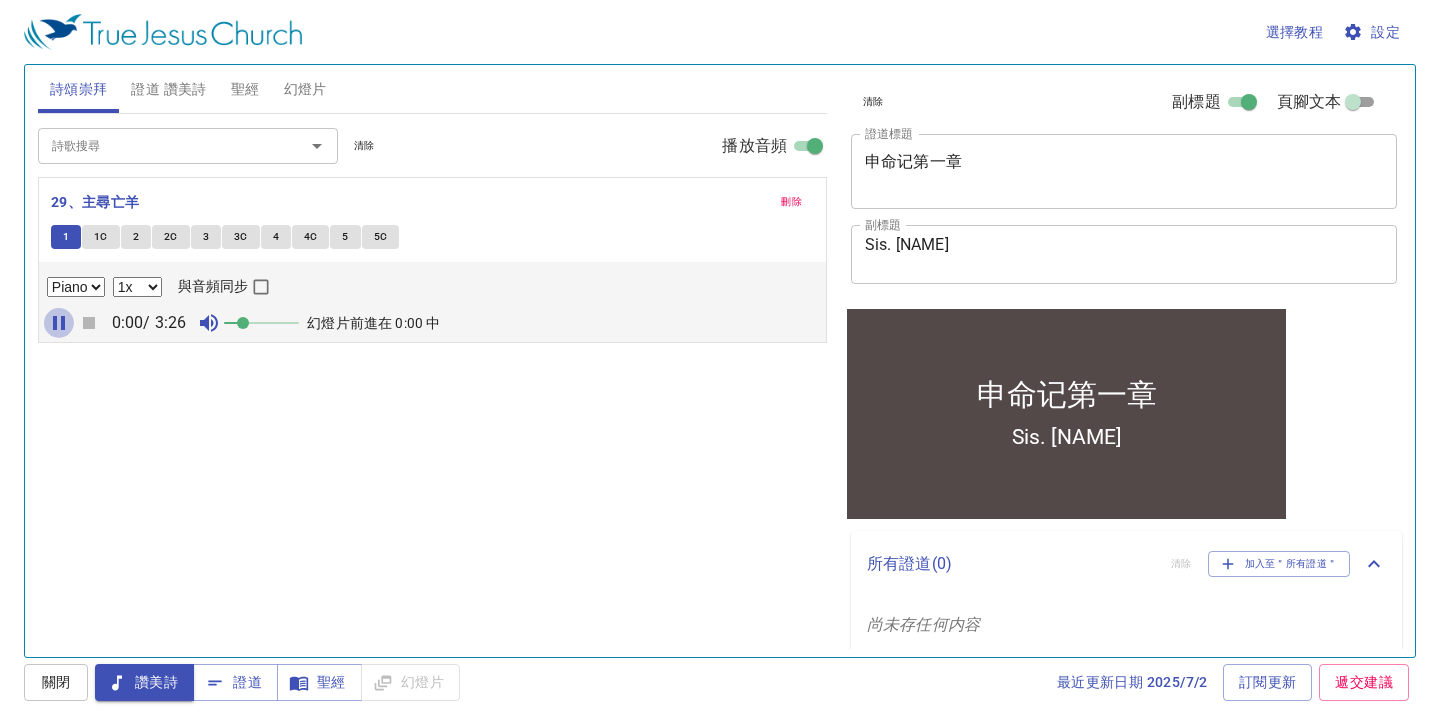 click 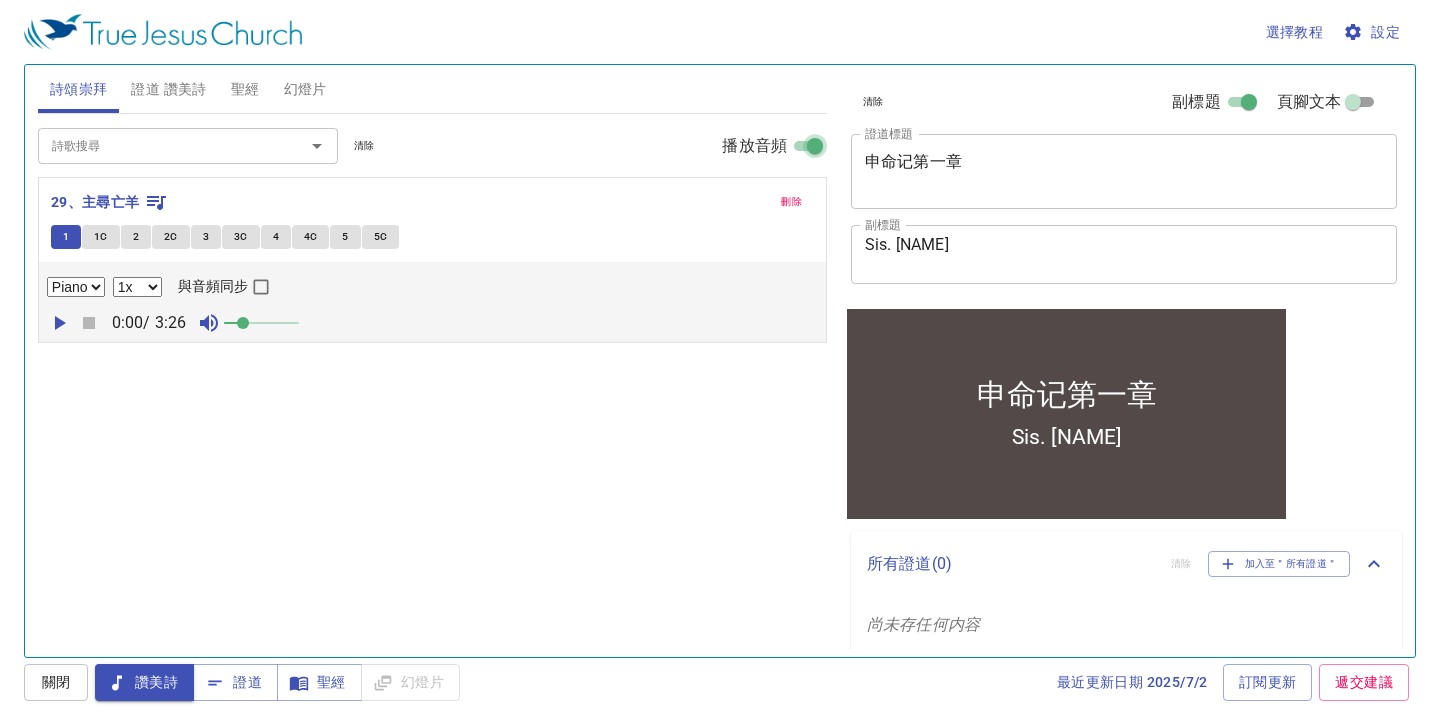 click on "播放音頻" at bounding box center (815, 150) 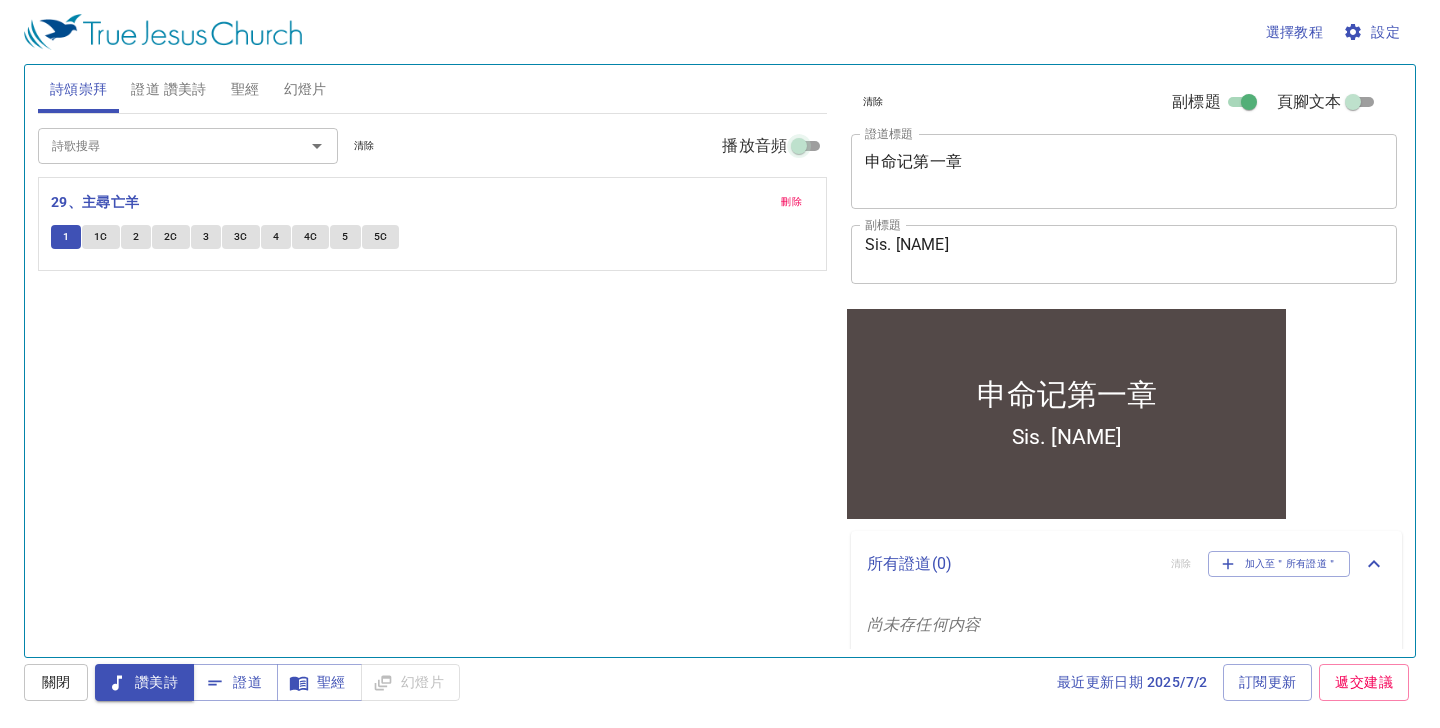 click on "播放音頻" at bounding box center (799, 150) 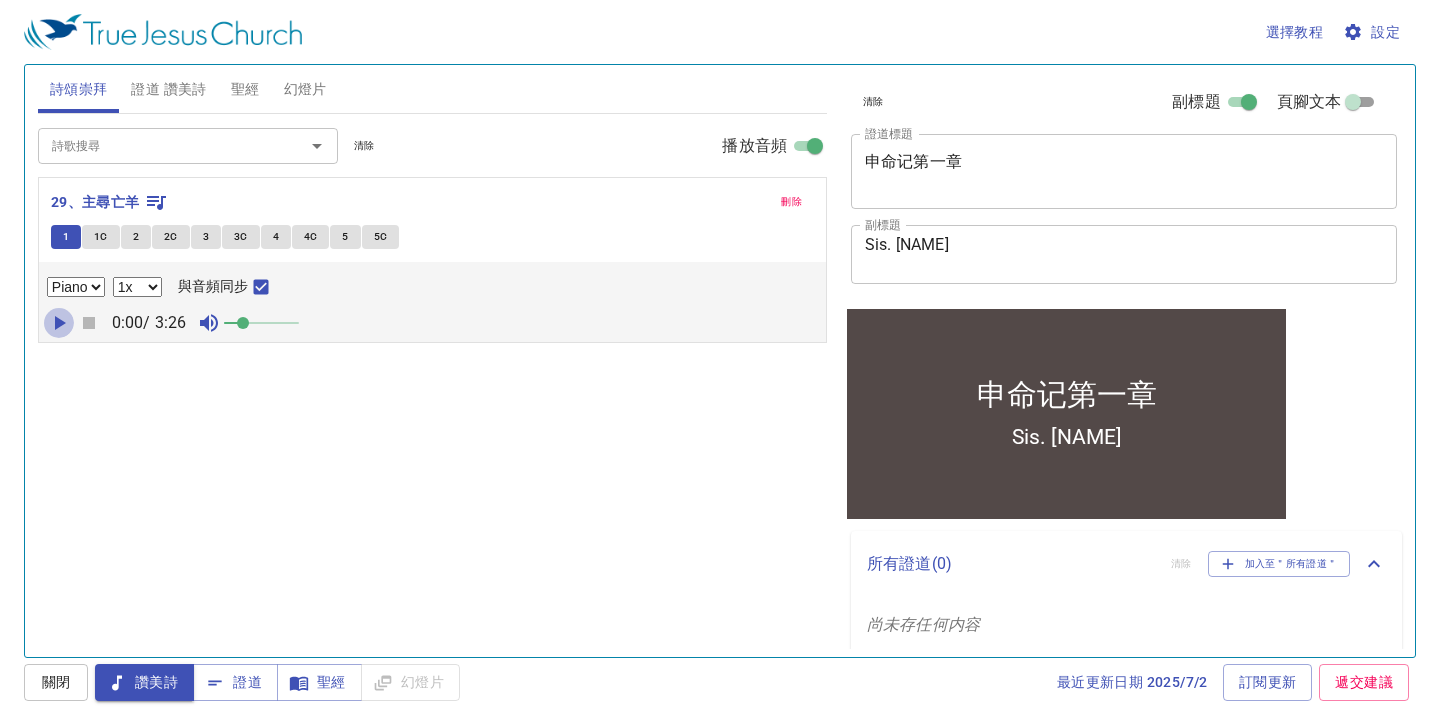 click 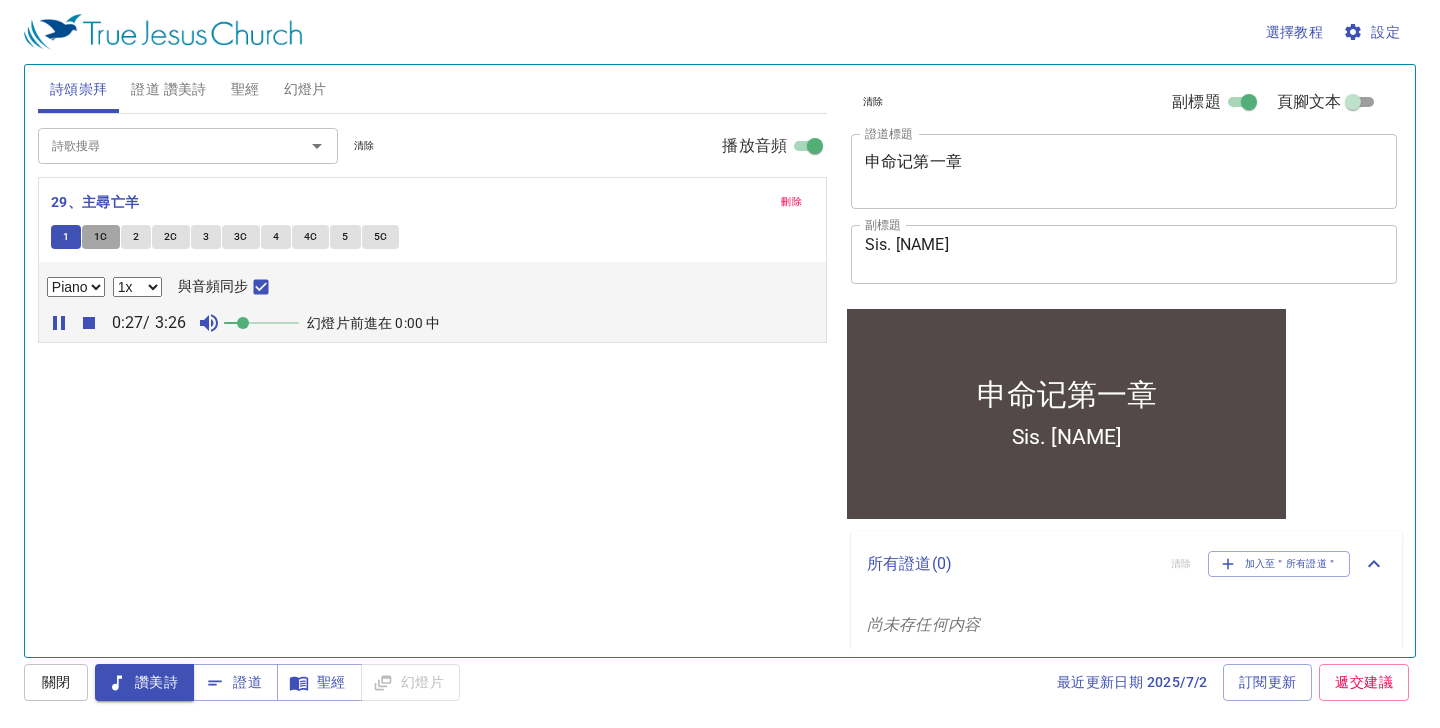 click on "1C" at bounding box center (101, 237) 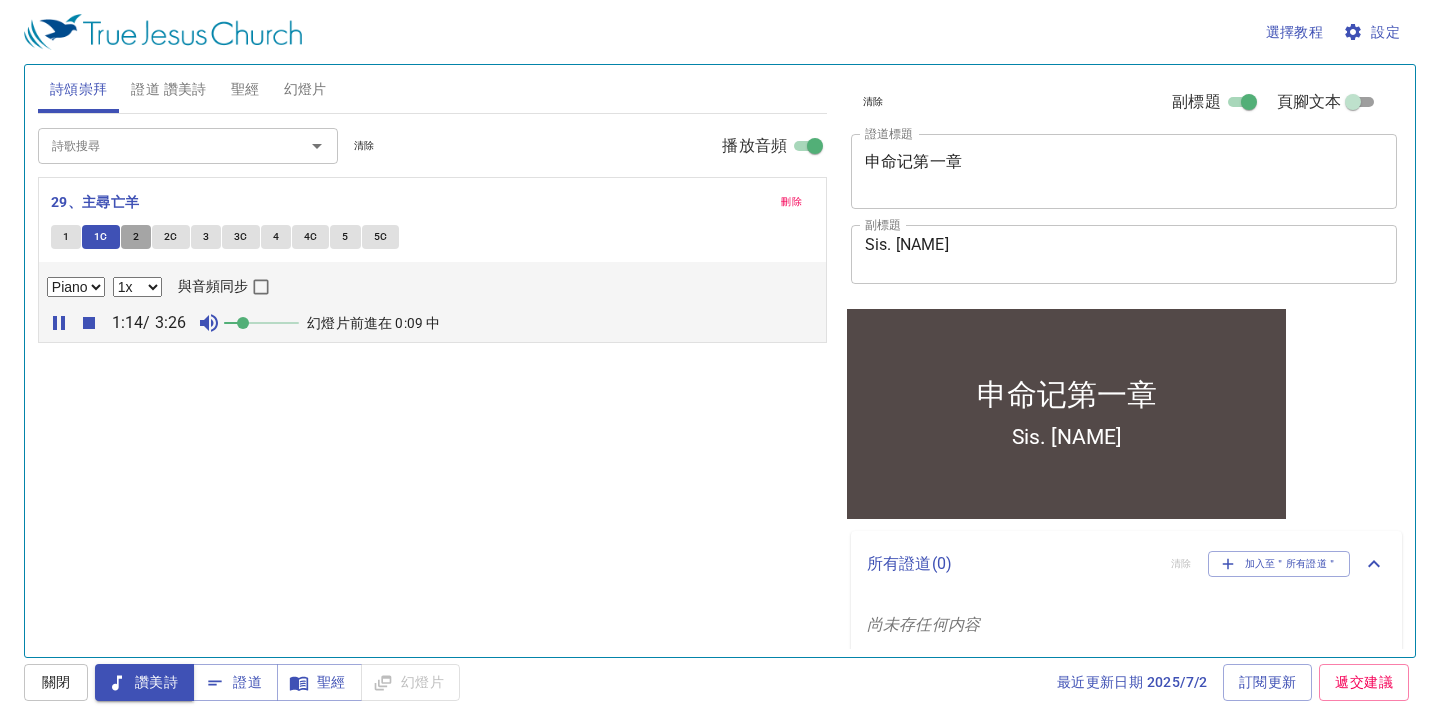 click on "2" at bounding box center (136, 237) 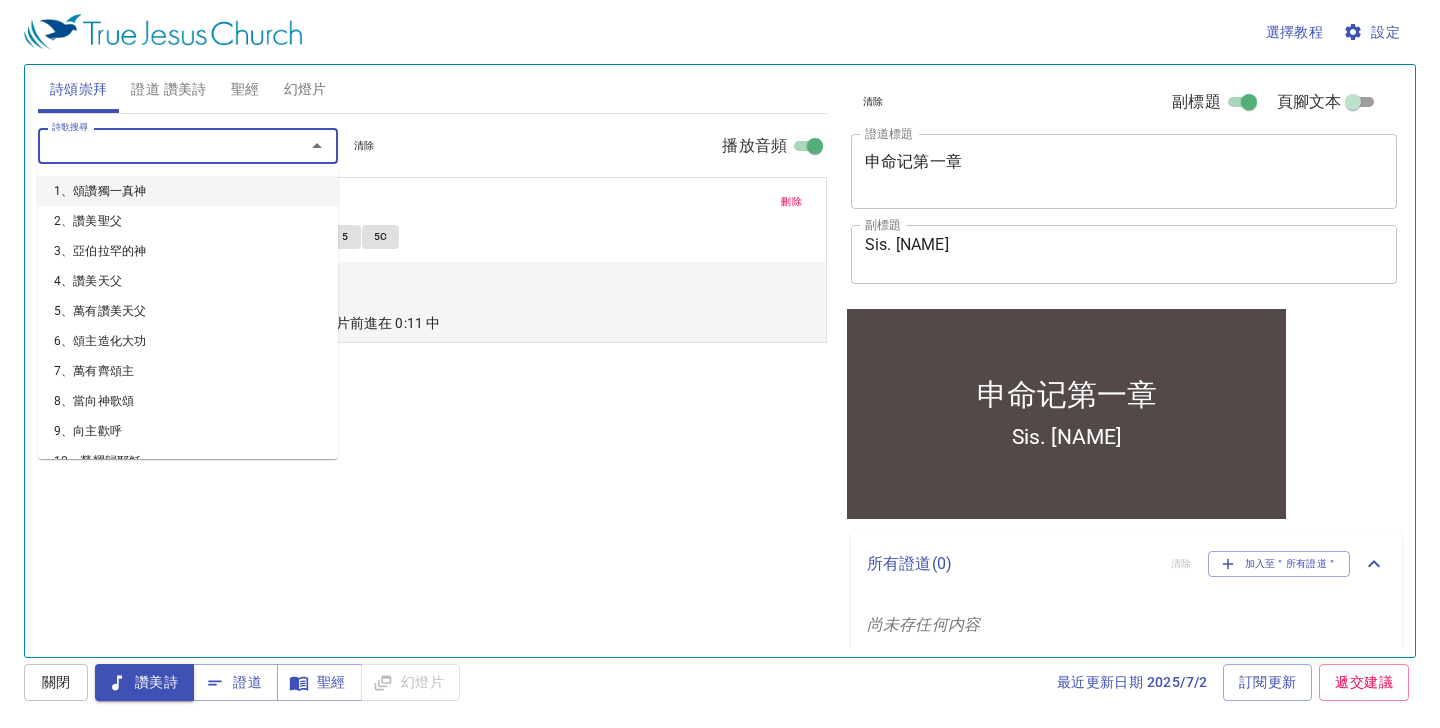 click on "詩歌搜尋" at bounding box center (158, 145) 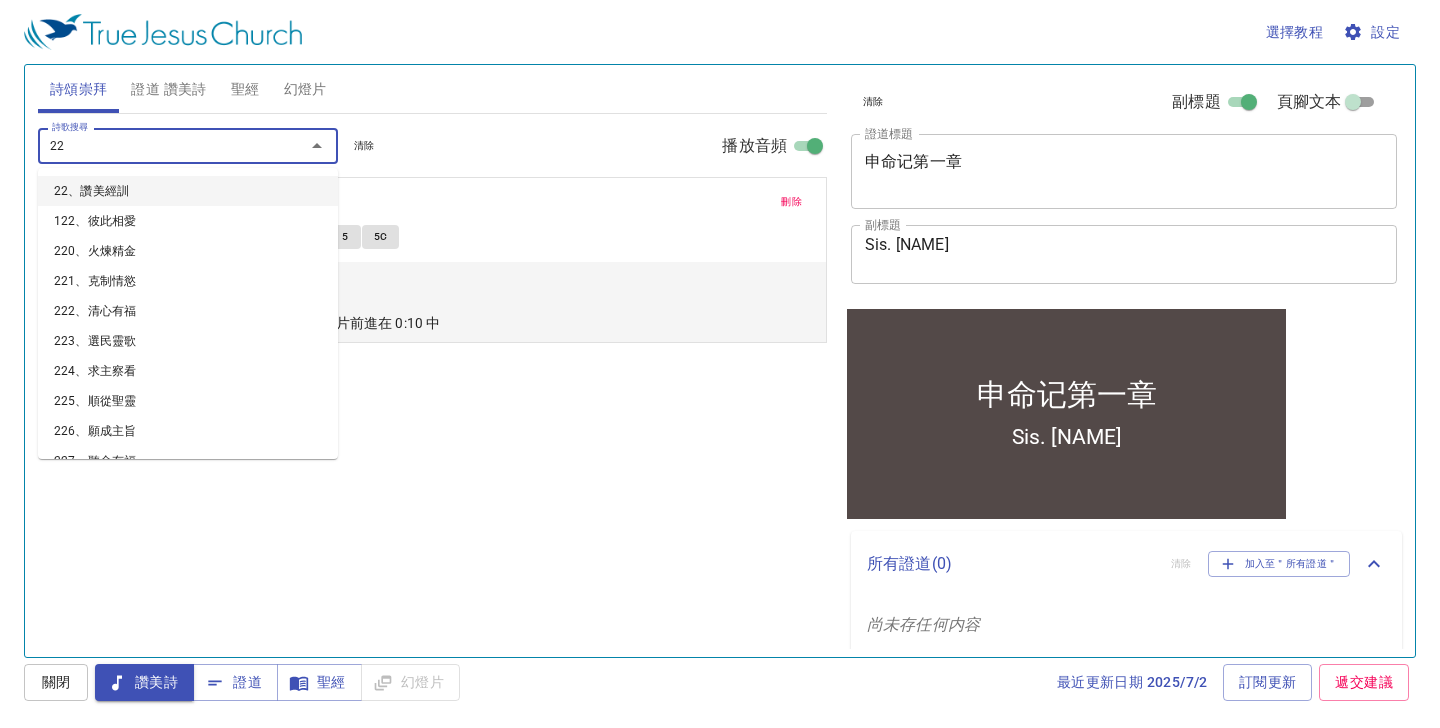 type on "229" 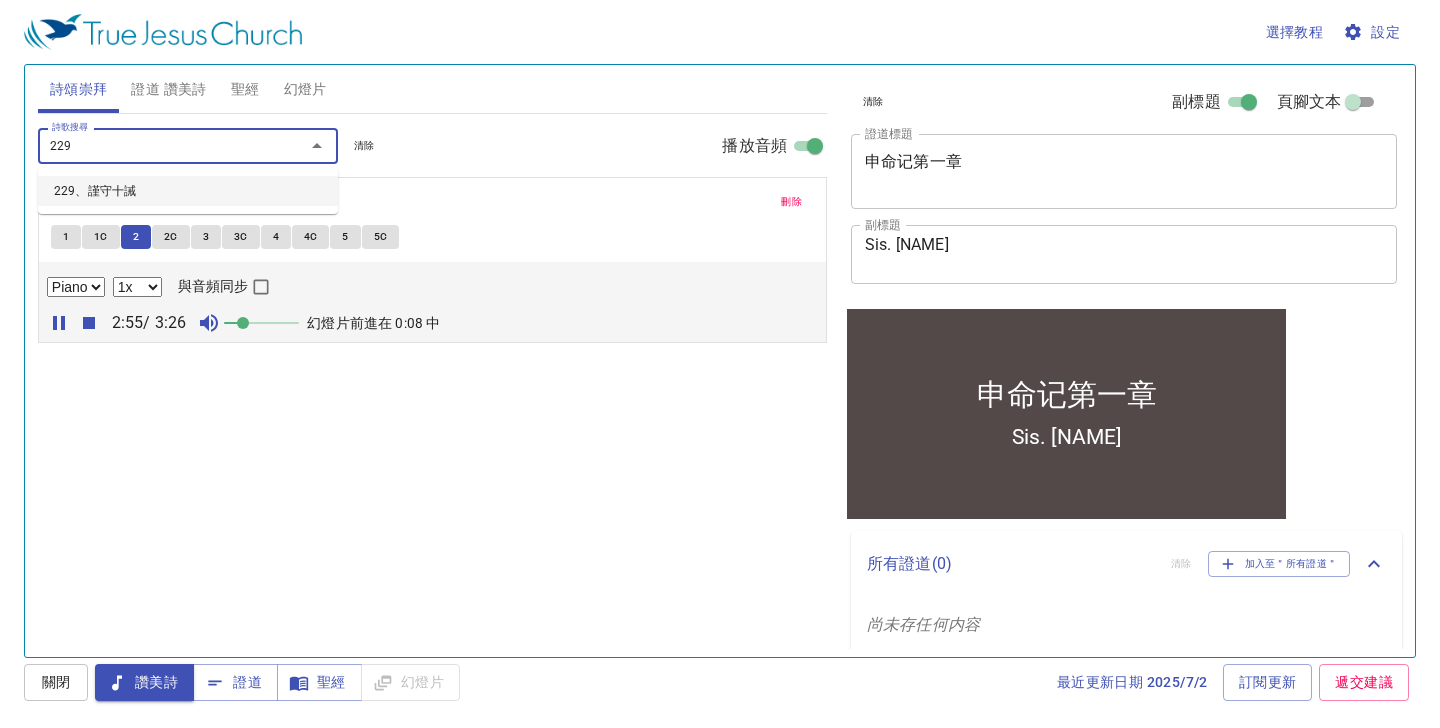 click on "229、謹守十誡" at bounding box center (188, 191) 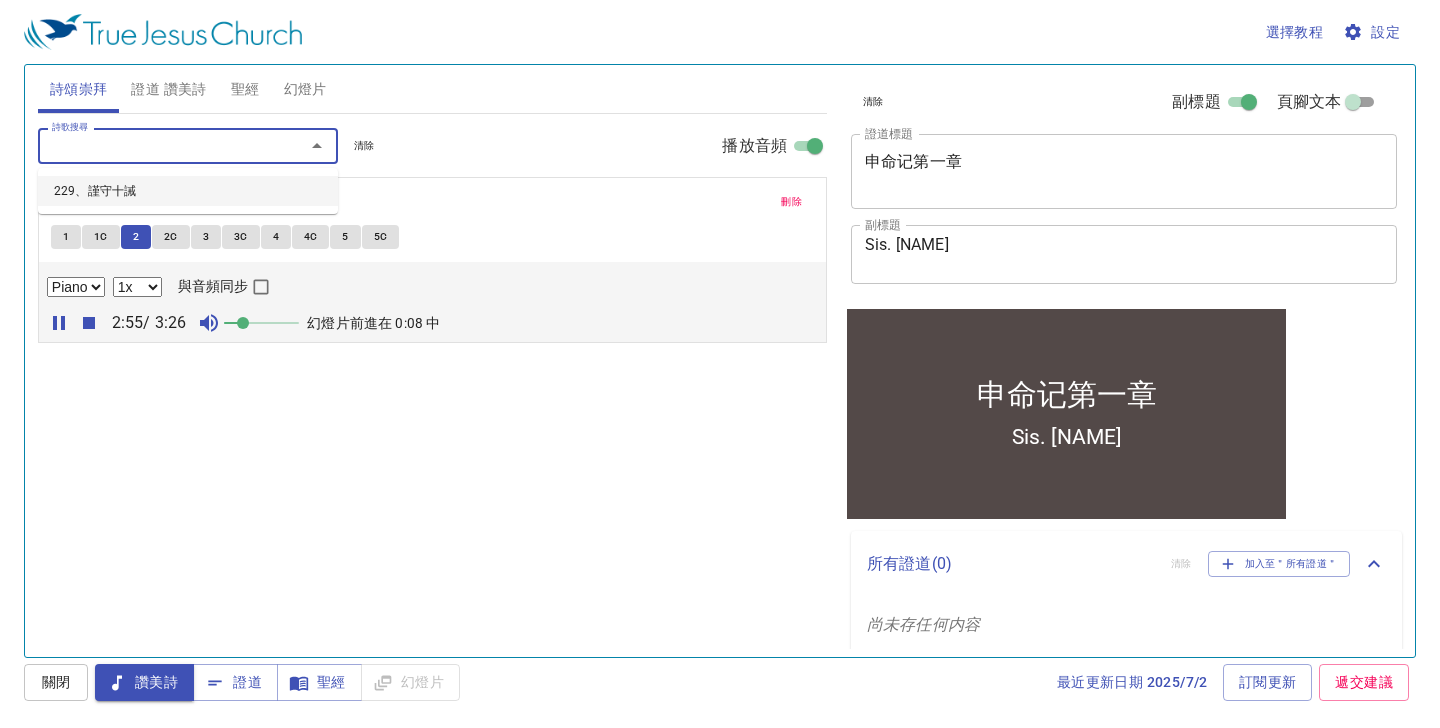 select on "1" 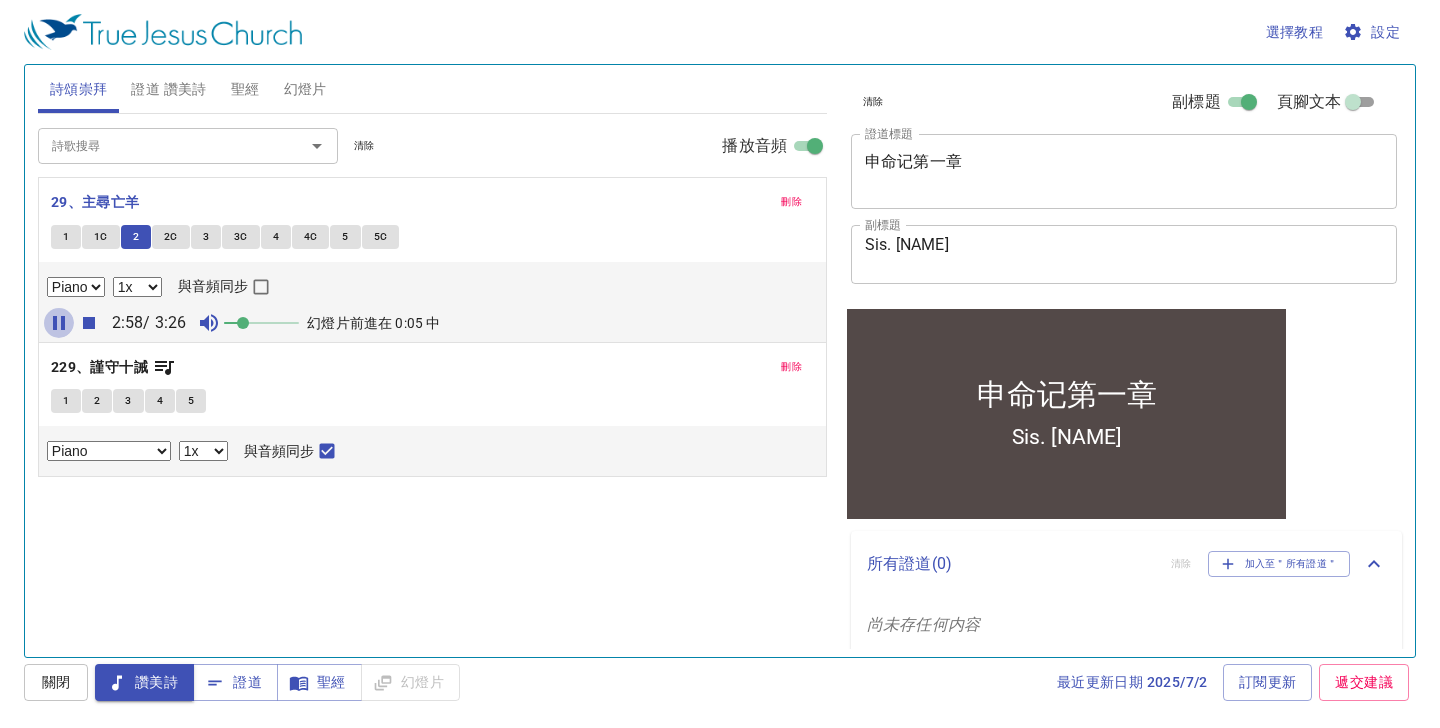 click 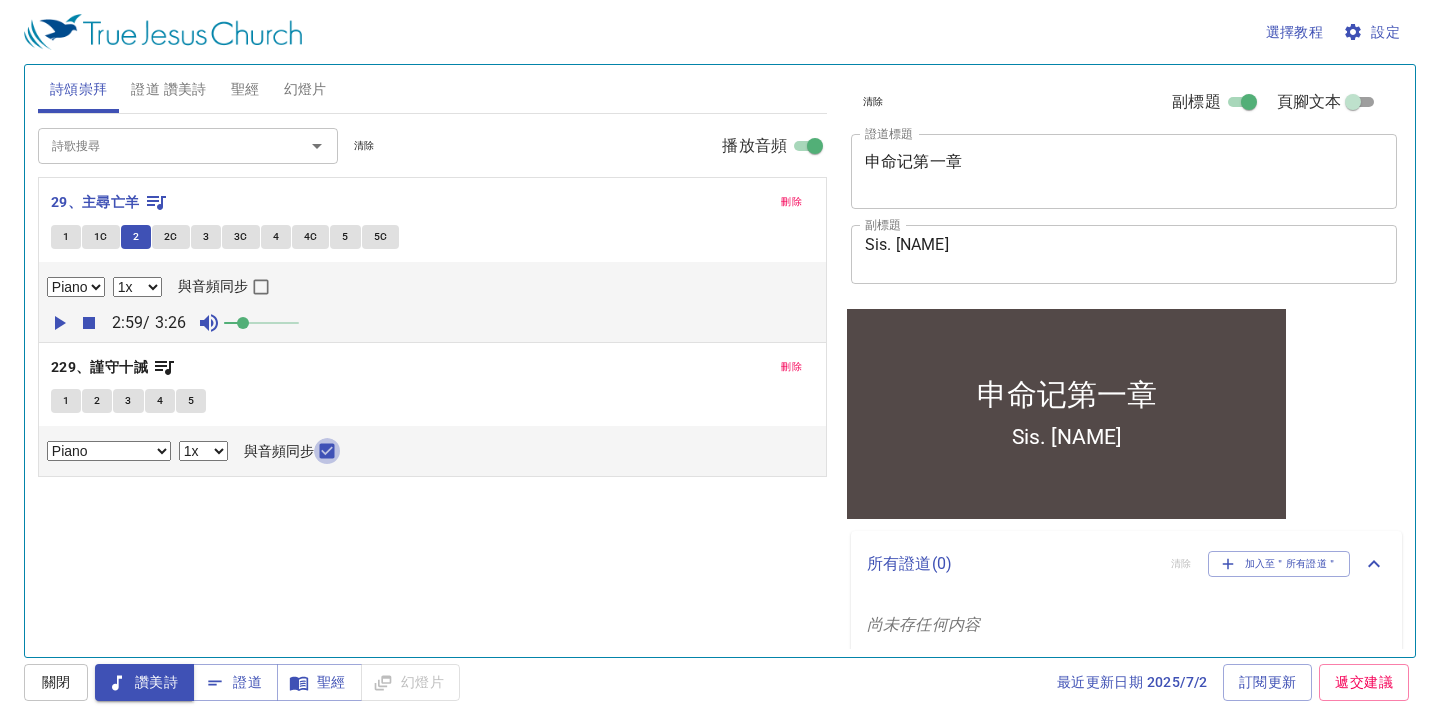 click on "與音頻同步" at bounding box center [327, 455] 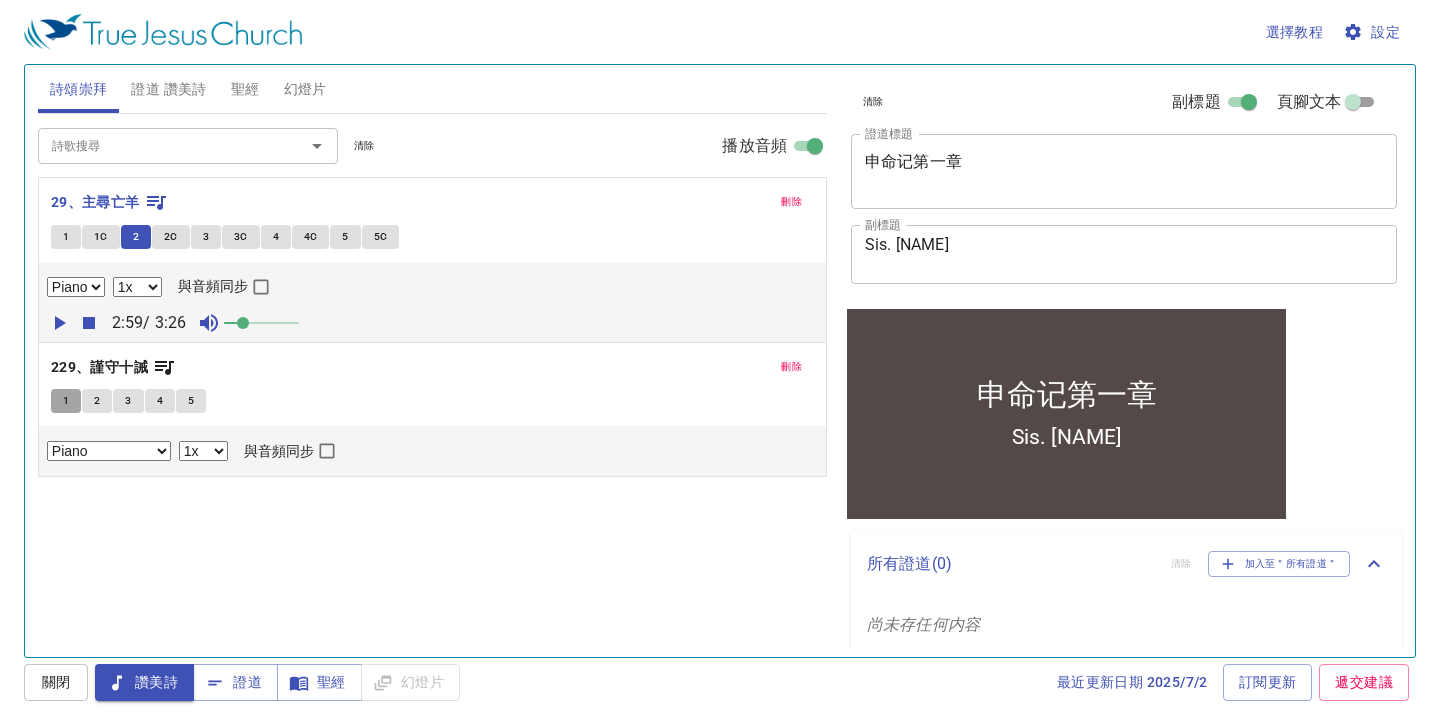 click on "1" at bounding box center (66, 401) 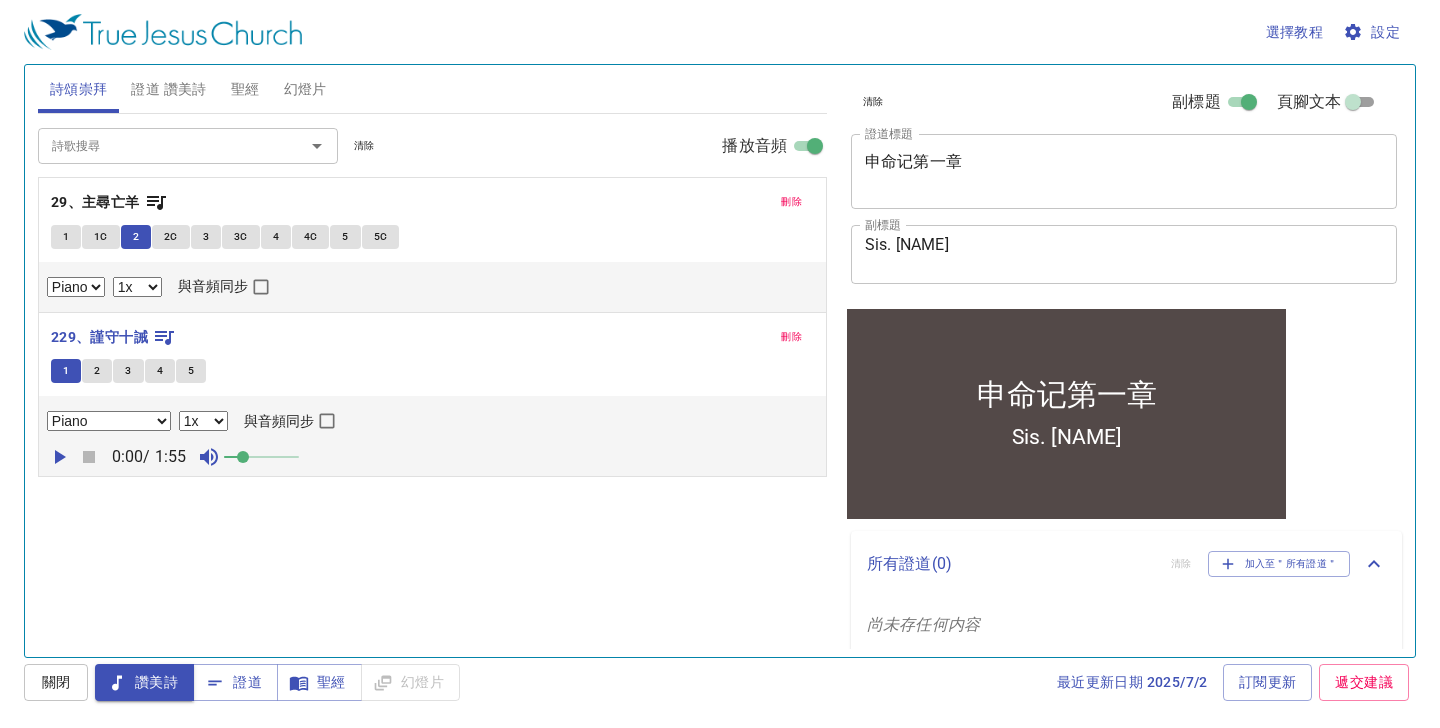 click on "Piano Piano (5 verses) 0.6x 0.7x 0.8x 0.9x 1x 1.1x 1.2x 1.3x 1.4x 1.5x 1.7x 2x 與音頻同步 0:00  /   1:55" at bounding box center [432, 436] 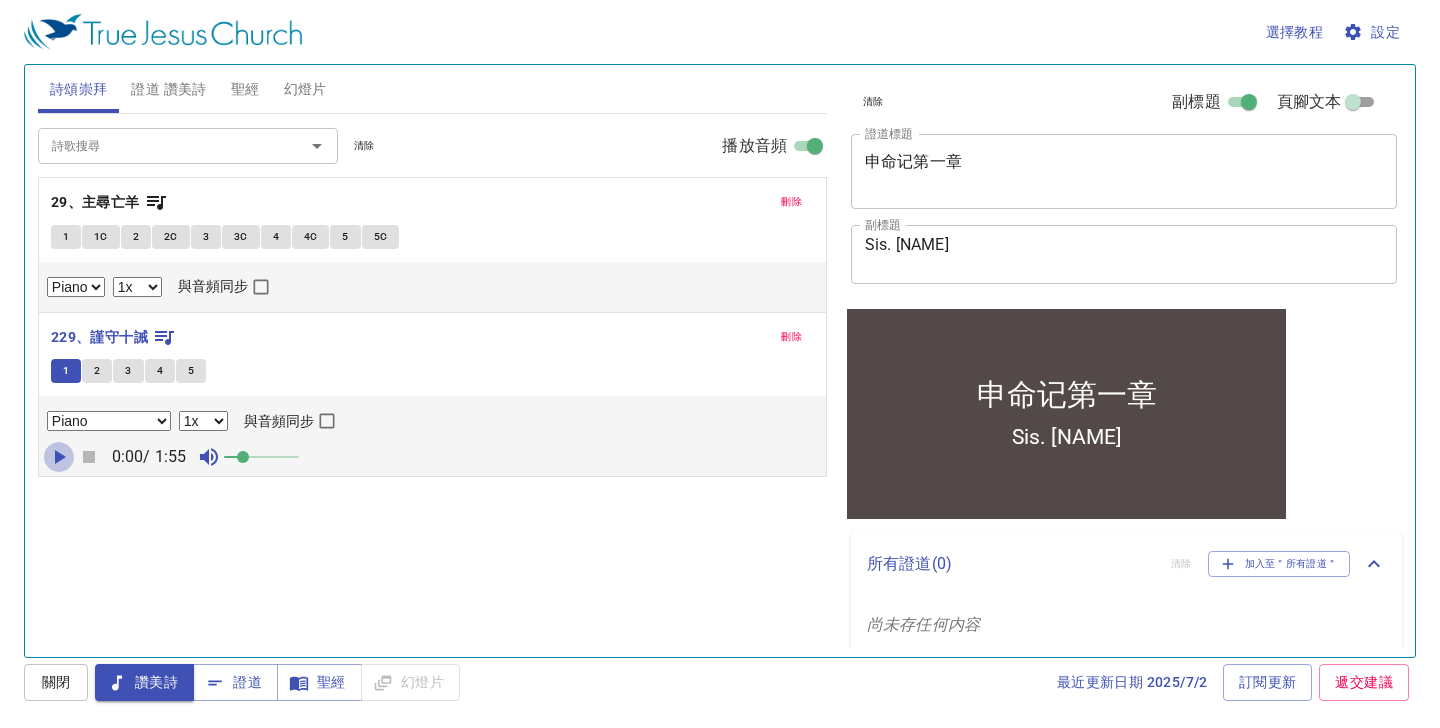 click 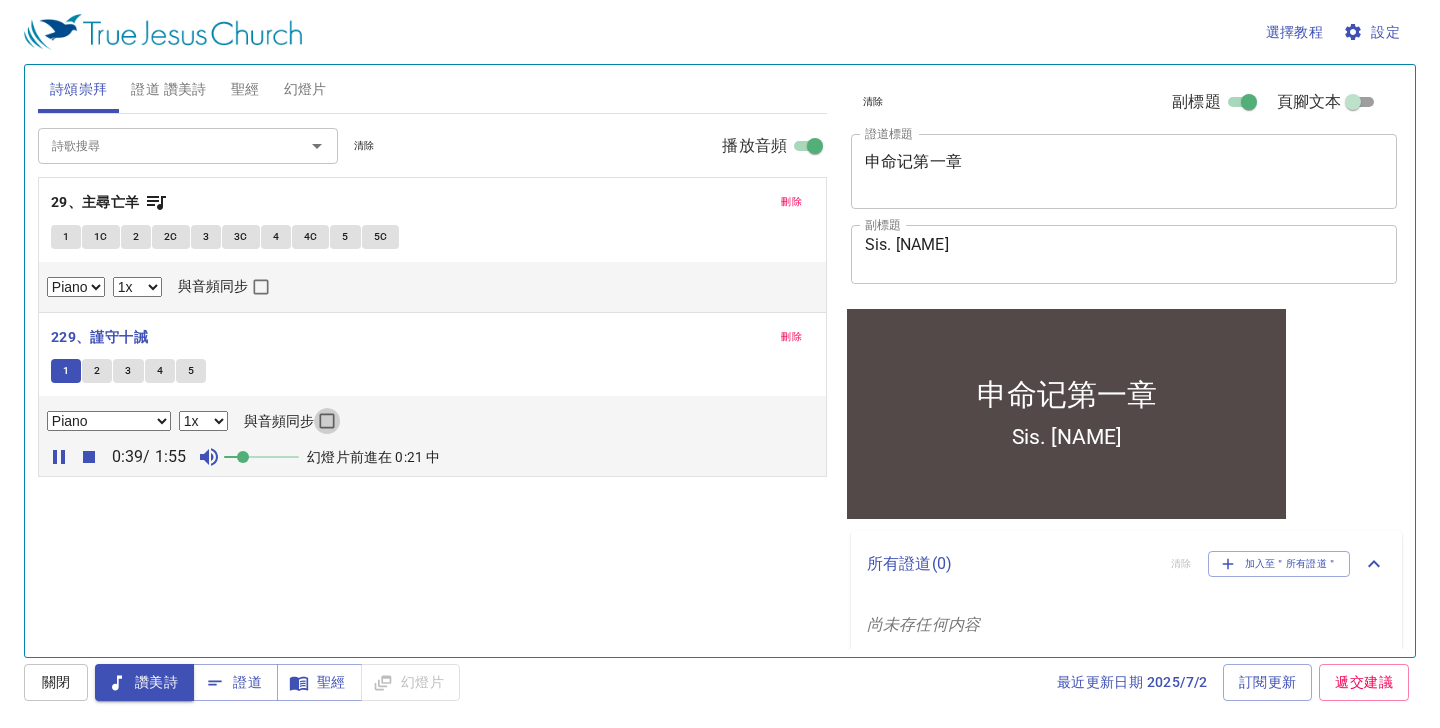 click on "與音頻同步" at bounding box center [327, 425] 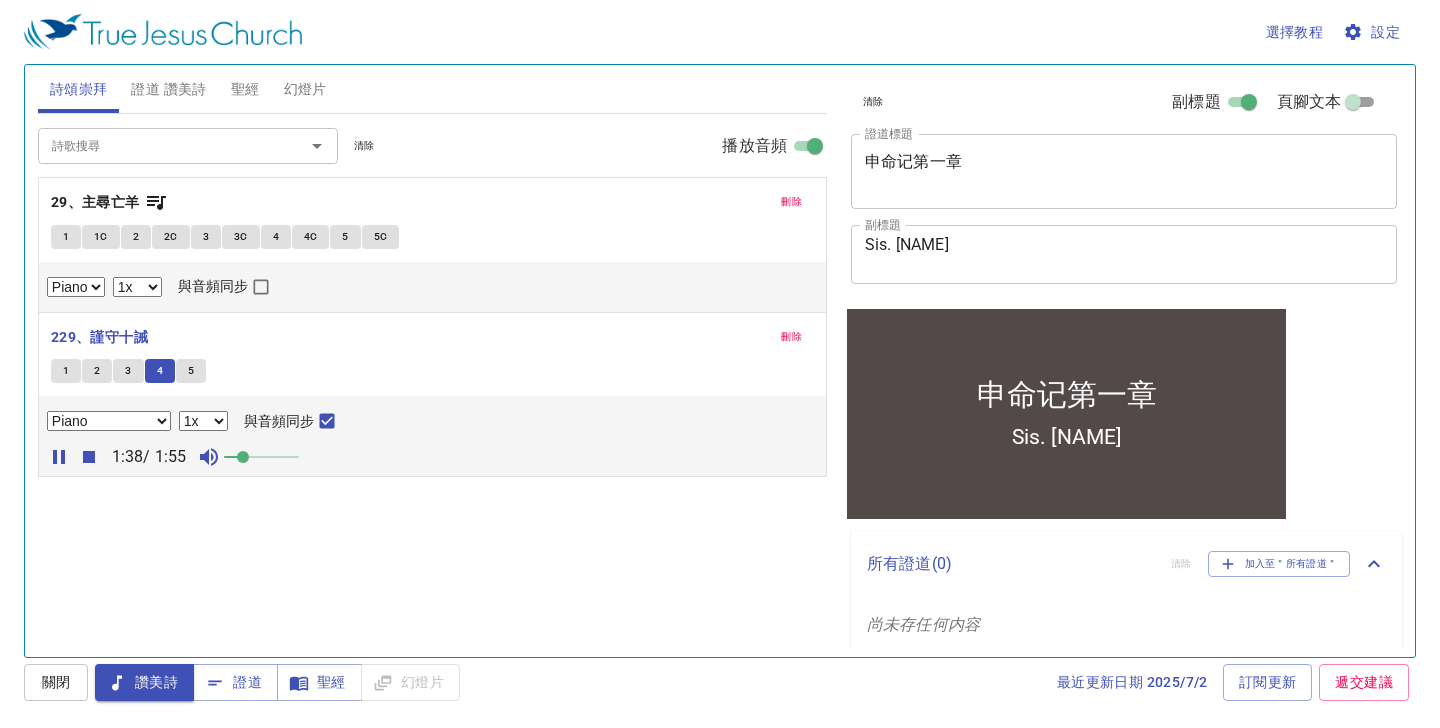 drag, startPoint x: 973, startPoint y: 0, endPoint x: 62, endPoint y: 457, distance: 1019.2007 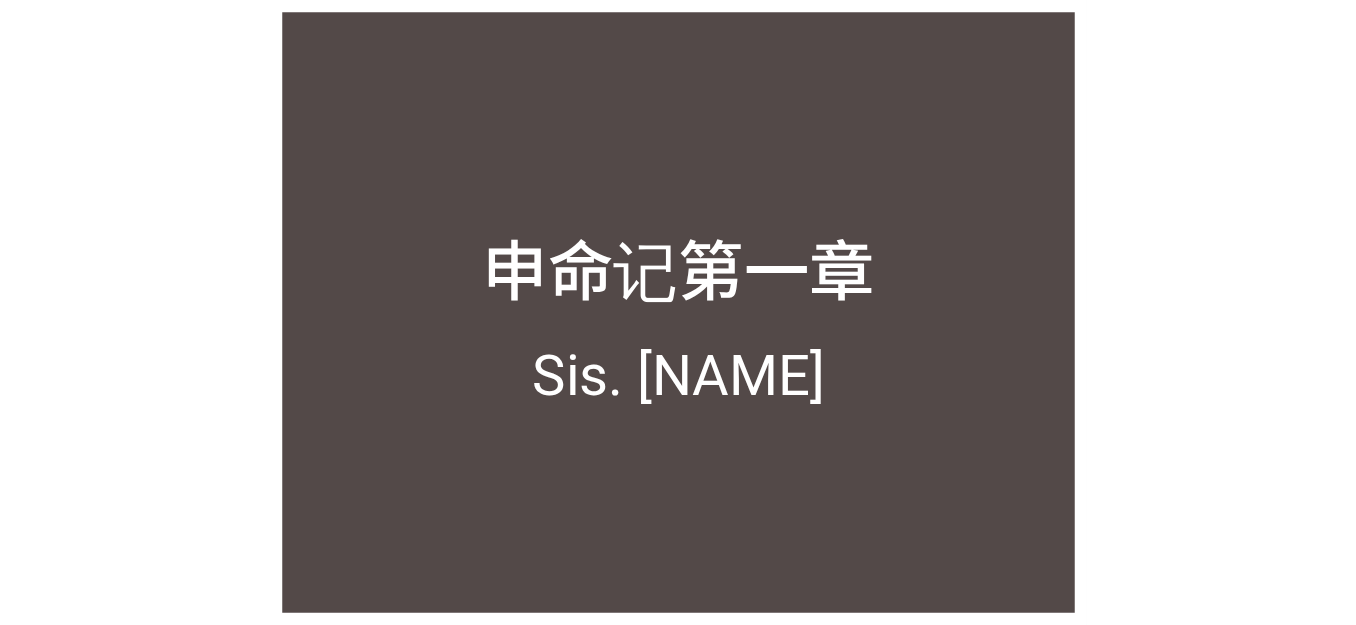 scroll, scrollTop: 0, scrollLeft: 0, axis: both 